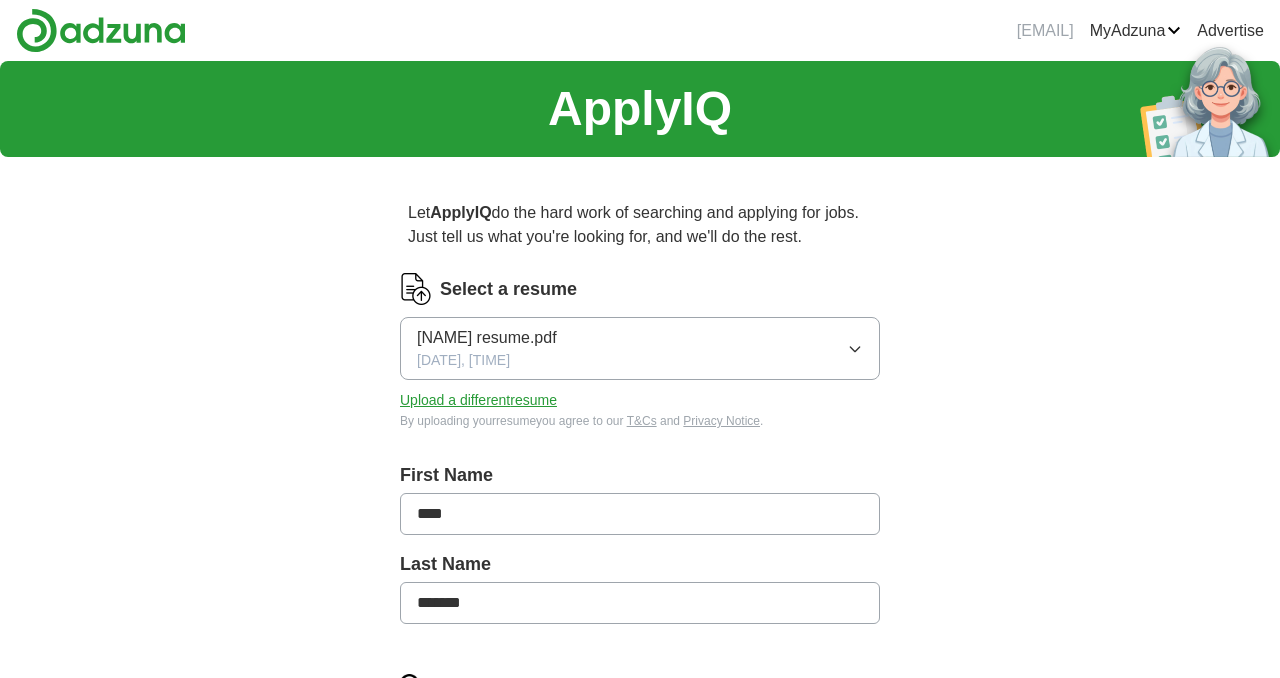 scroll, scrollTop: 0, scrollLeft: 0, axis: both 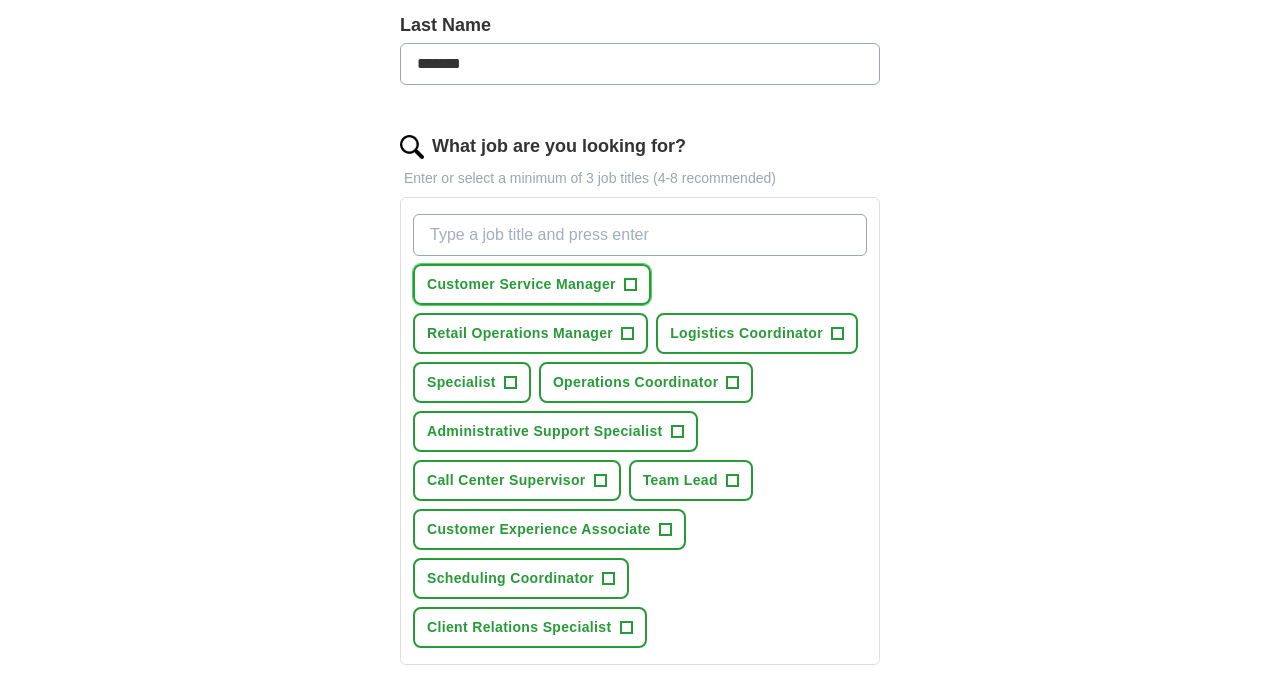 click on "+" at bounding box center [630, 285] 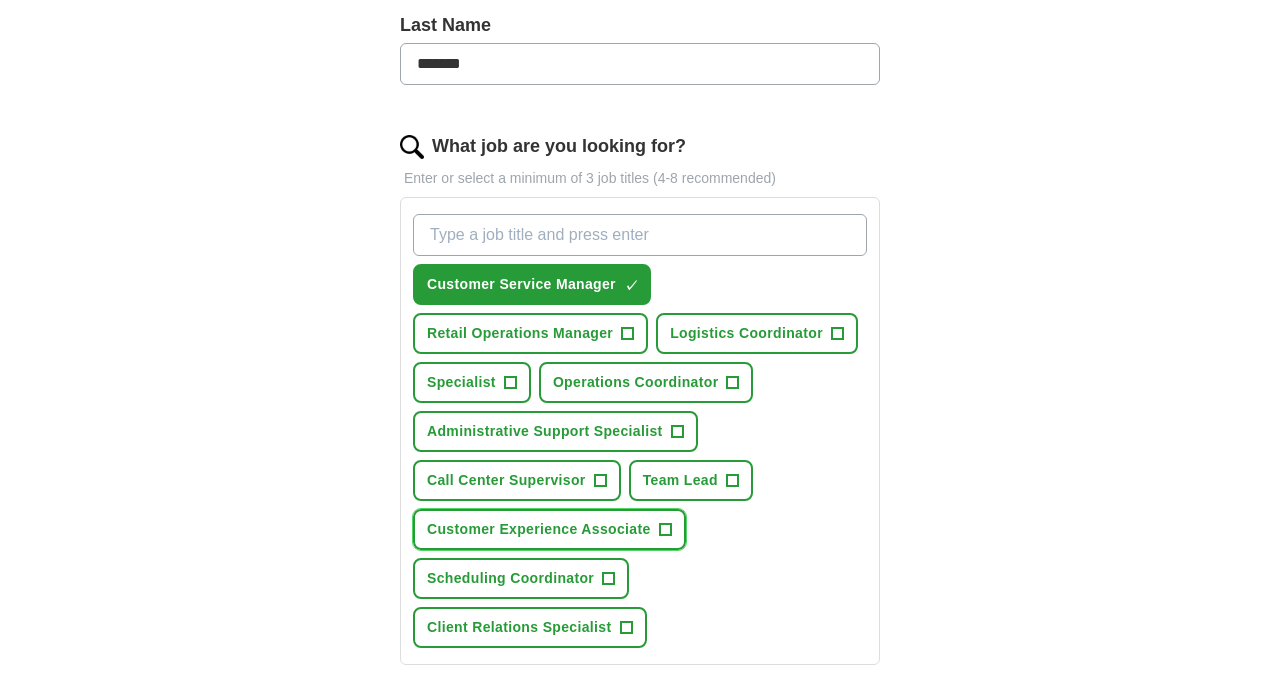 click on "Customer Experience Associate +" at bounding box center [549, 529] 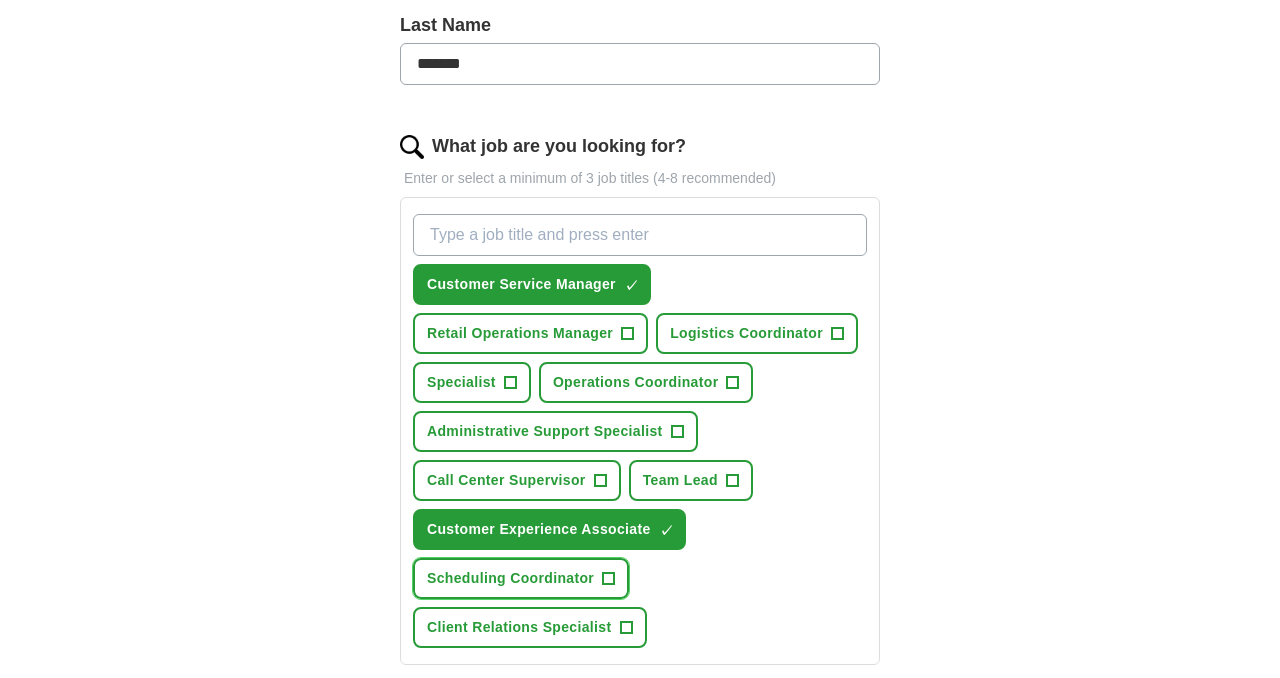 click on "Scheduling Coordinator +" at bounding box center [521, 578] 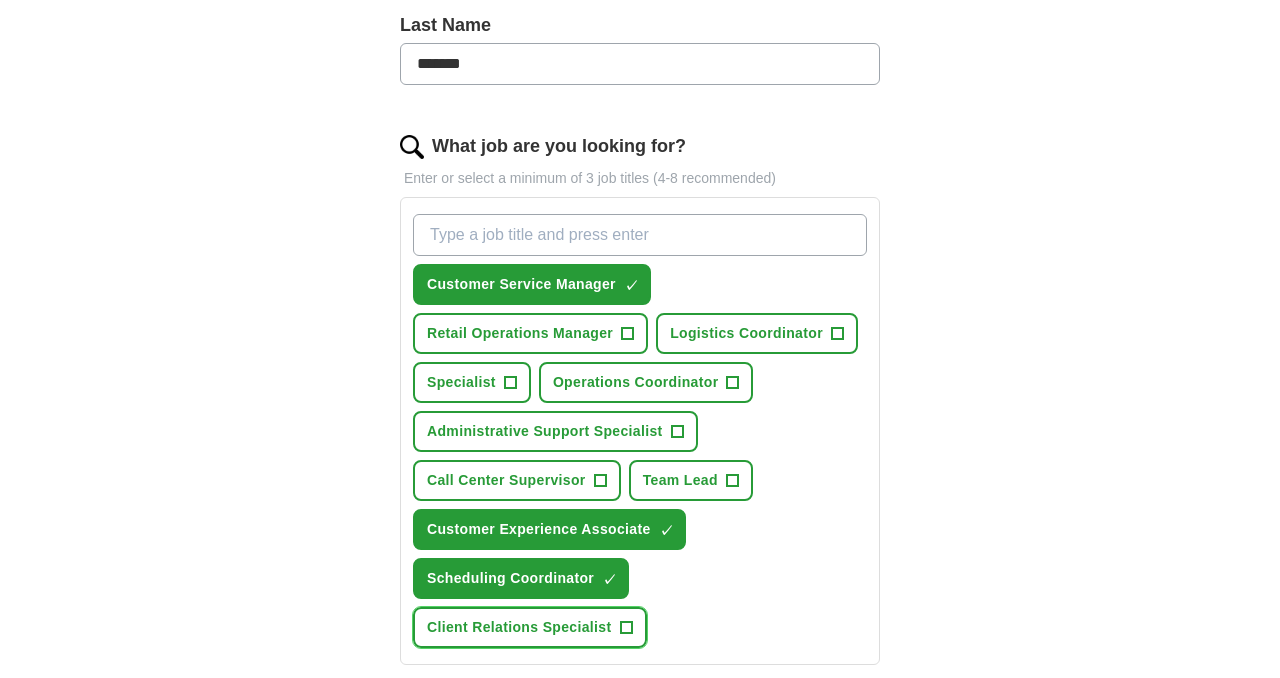 click on "+" at bounding box center [626, 628] 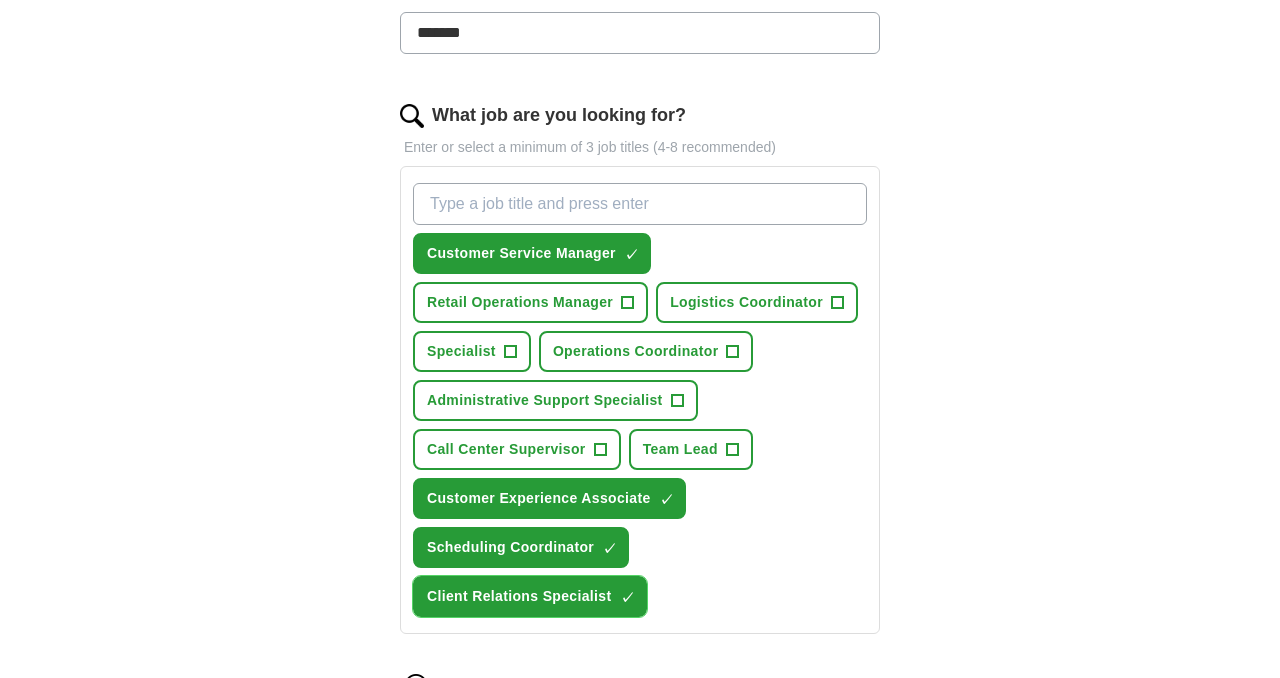 scroll, scrollTop: 574, scrollLeft: 0, axis: vertical 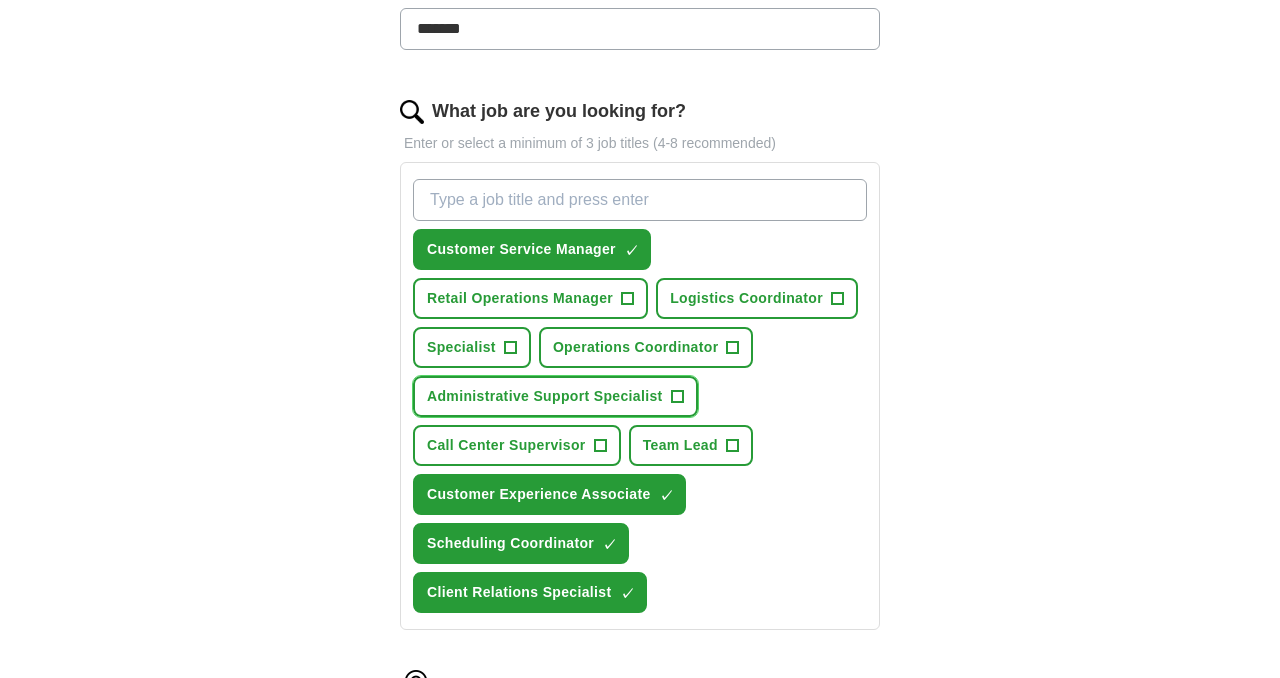 click on "Administrative Support Specialist +" at bounding box center (555, 396) 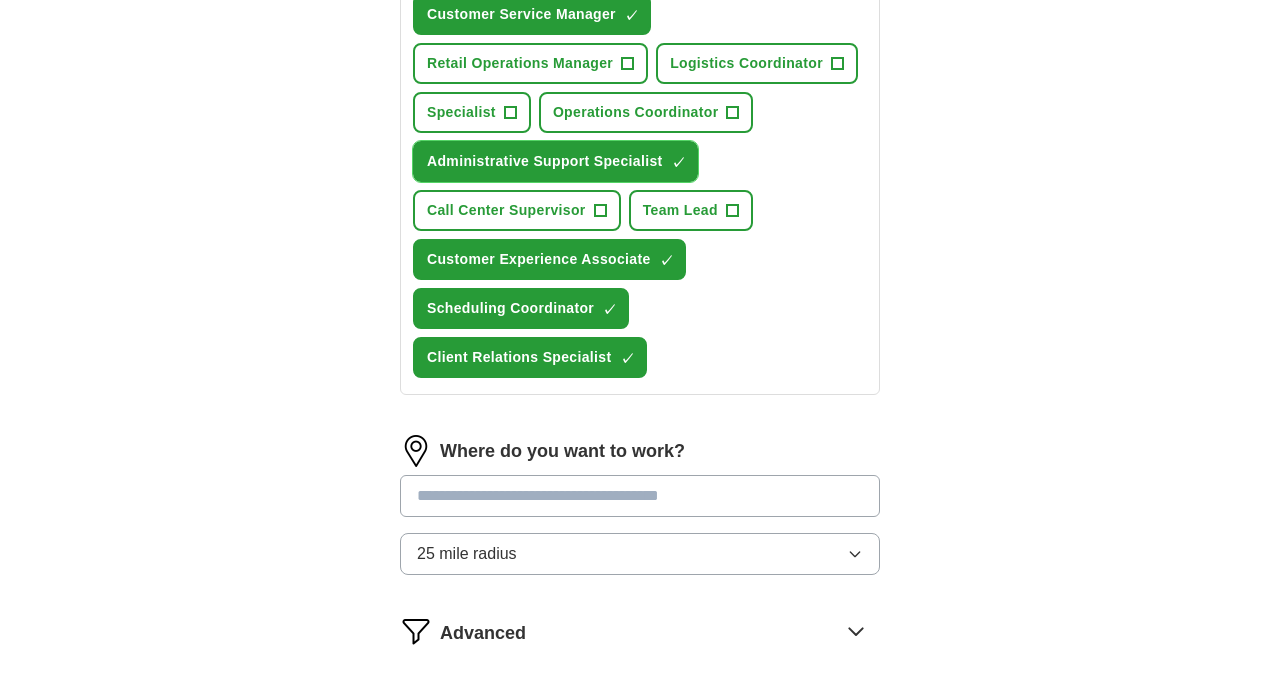 scroll, scrollTop: 915, scrollLeft: 0, axis: vertical 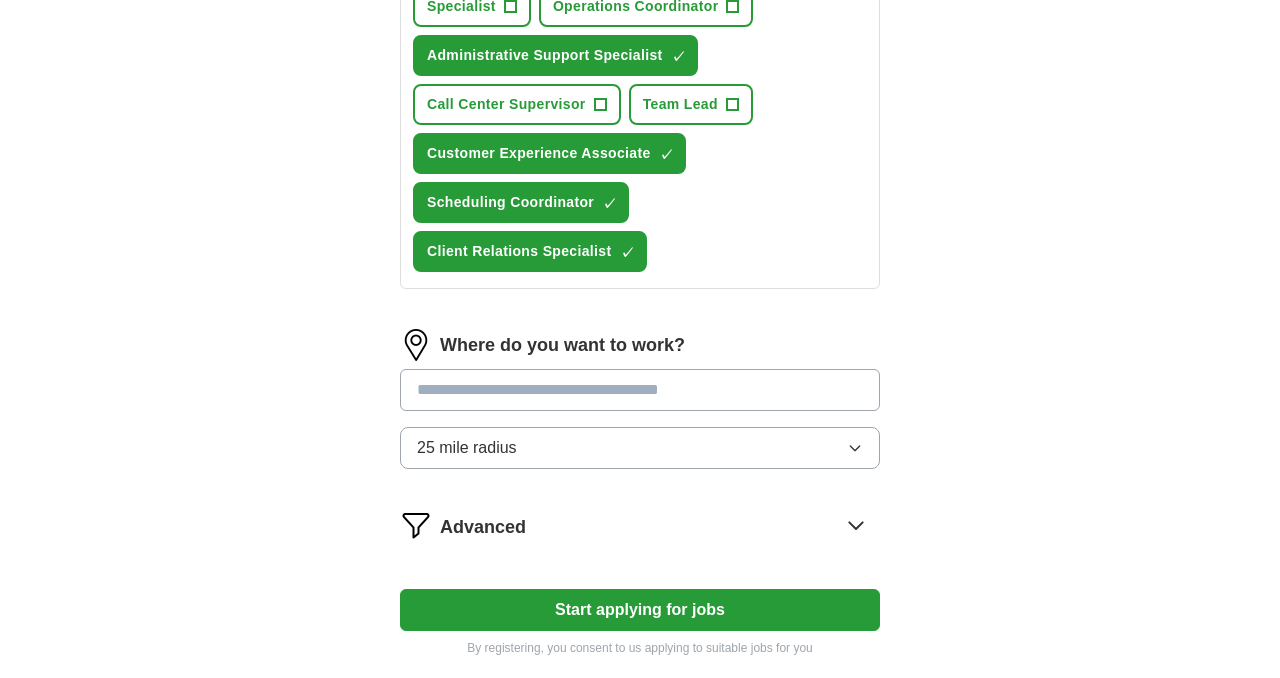 click at bounding box center [640, 390] 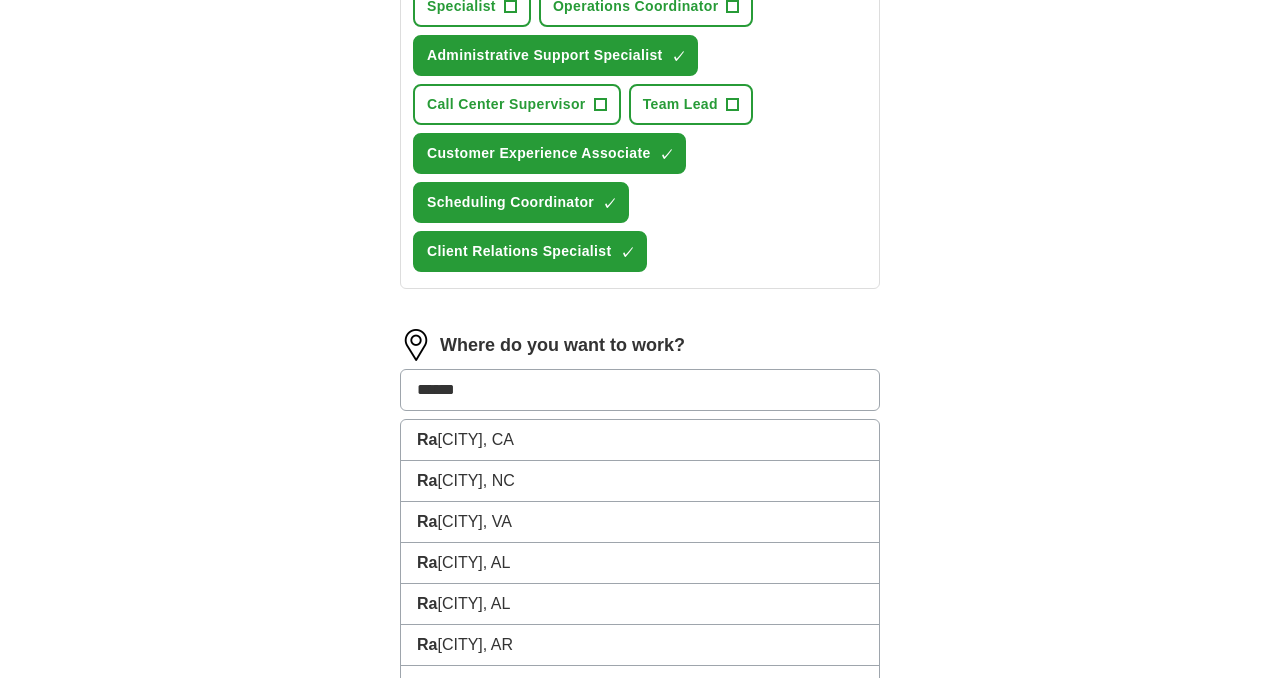 type on "*******" 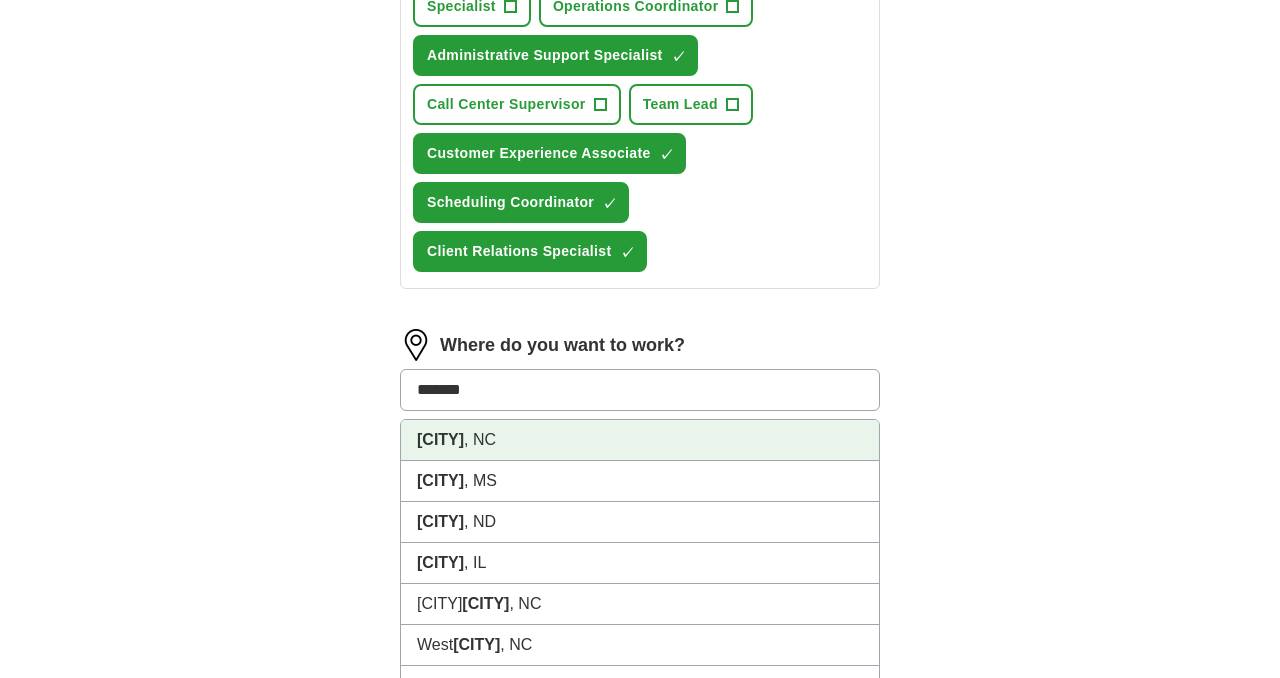 click on "[CITY], NC" at bounding box center (640, 440) 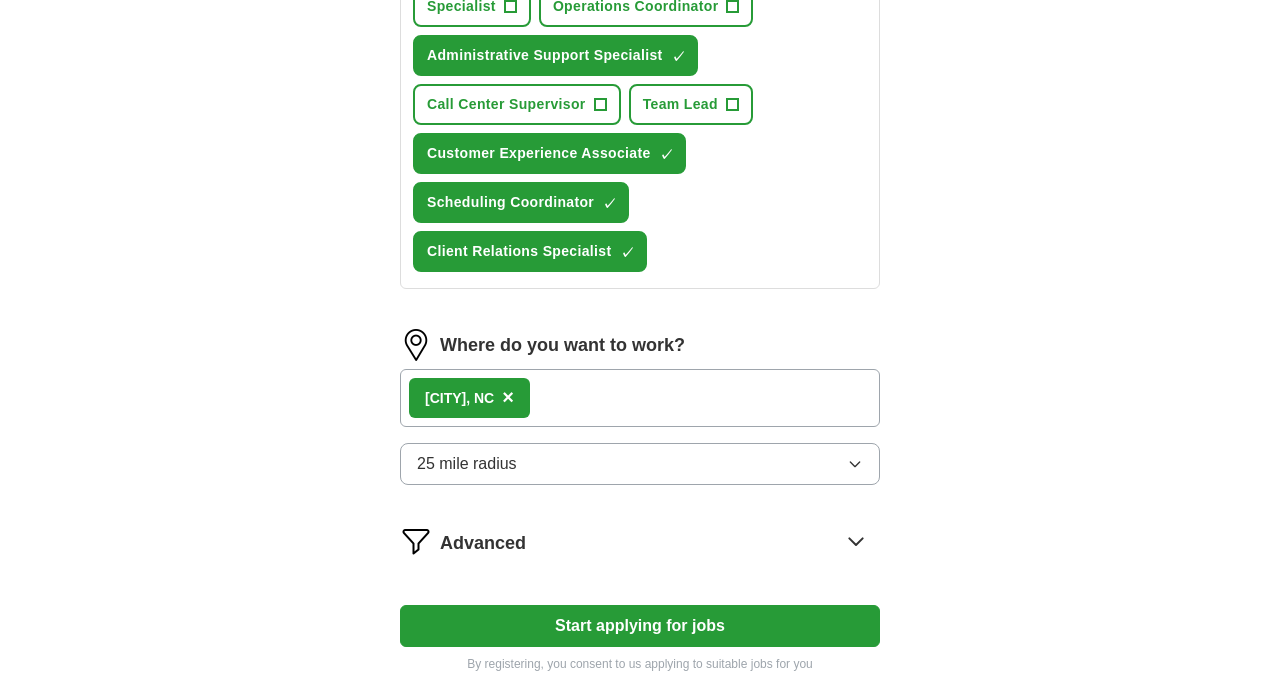click on "25 mile radius" at bounding box center [640, 464] 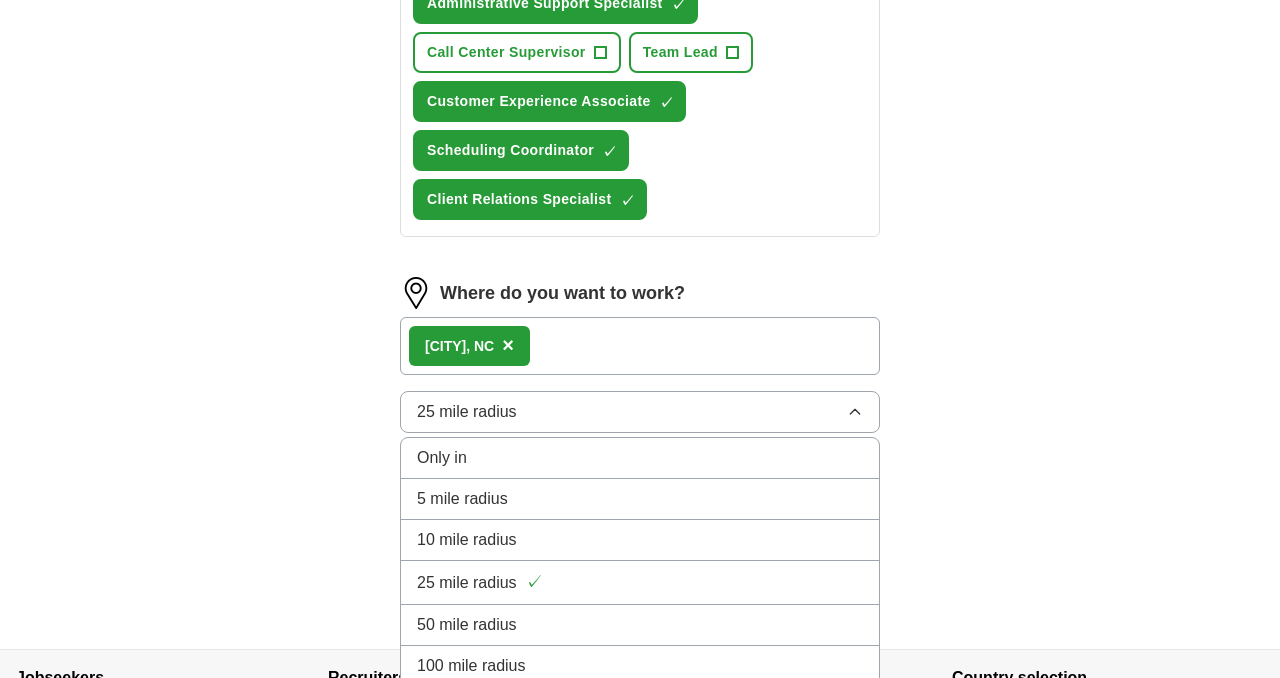scroll, scrollTop: 979, scrollLeft: 0, axis: vertical 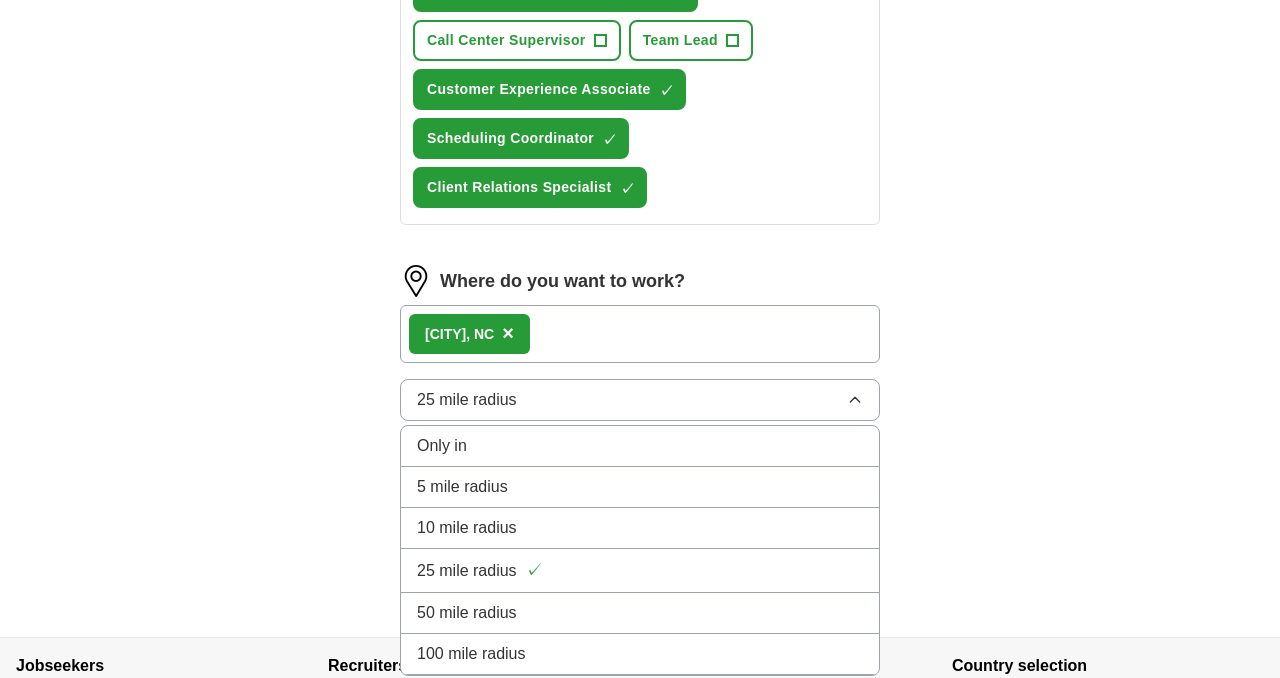 click on "50 mile radius" at bounding box center [467, 613] 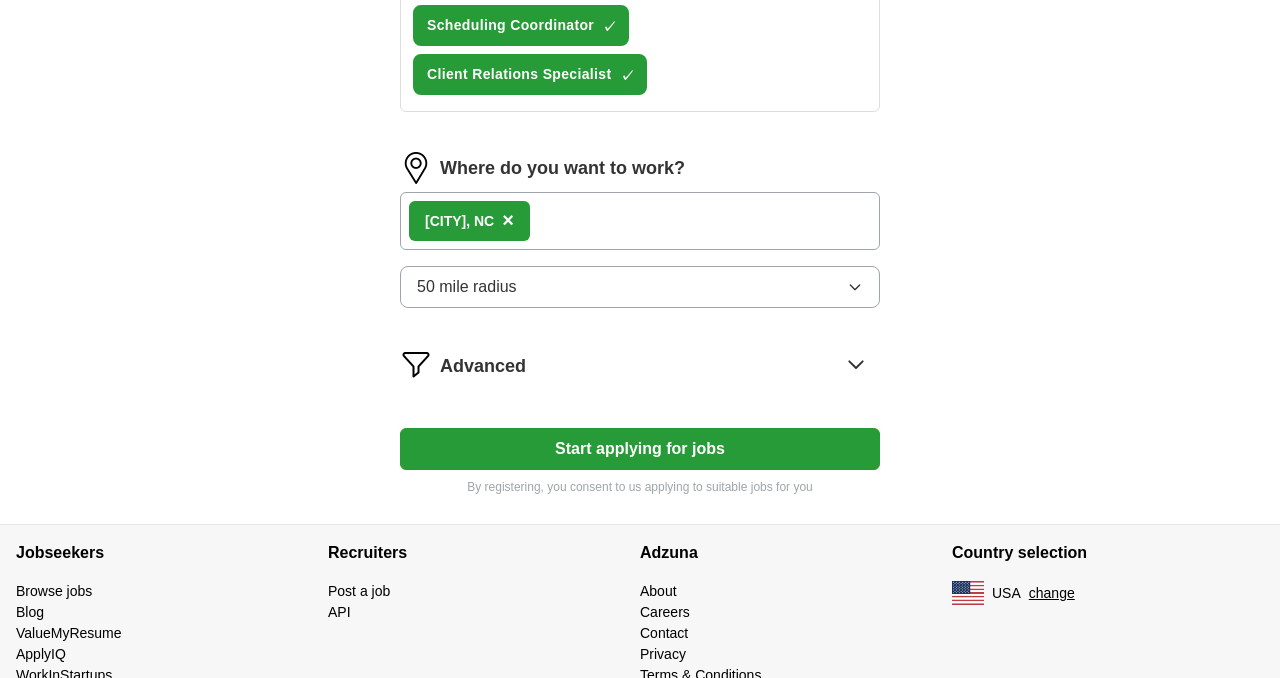 scroll, scrollTop: 1095, scrollLeft: 0, axis: vertical 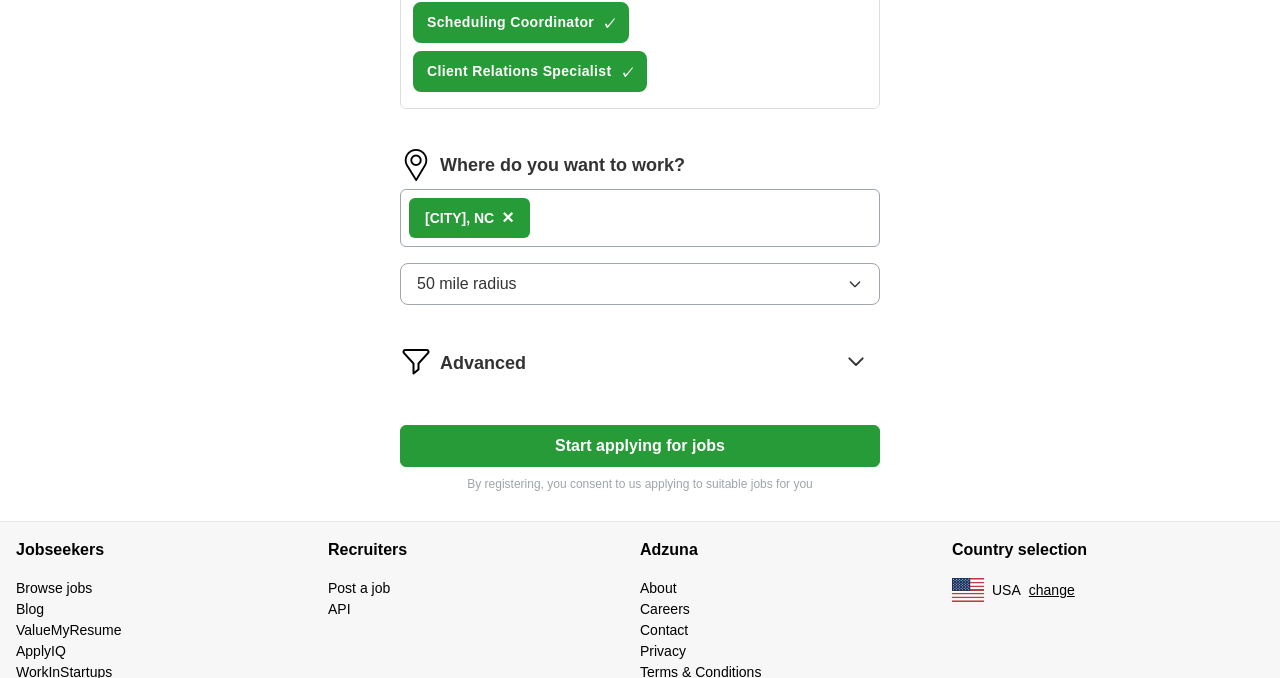 click on "Advanced" at bounding box center [660, 361] 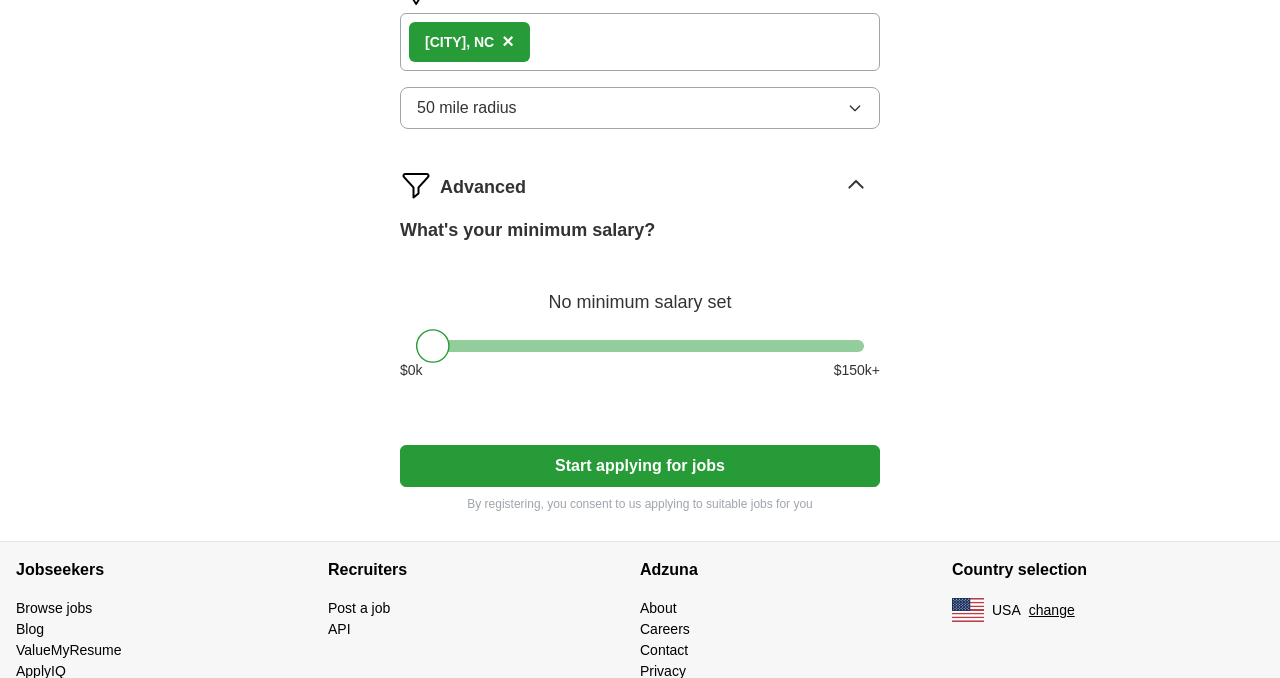scroll, scrollTop: 1314, scrollLeft: 0, axis: vertical 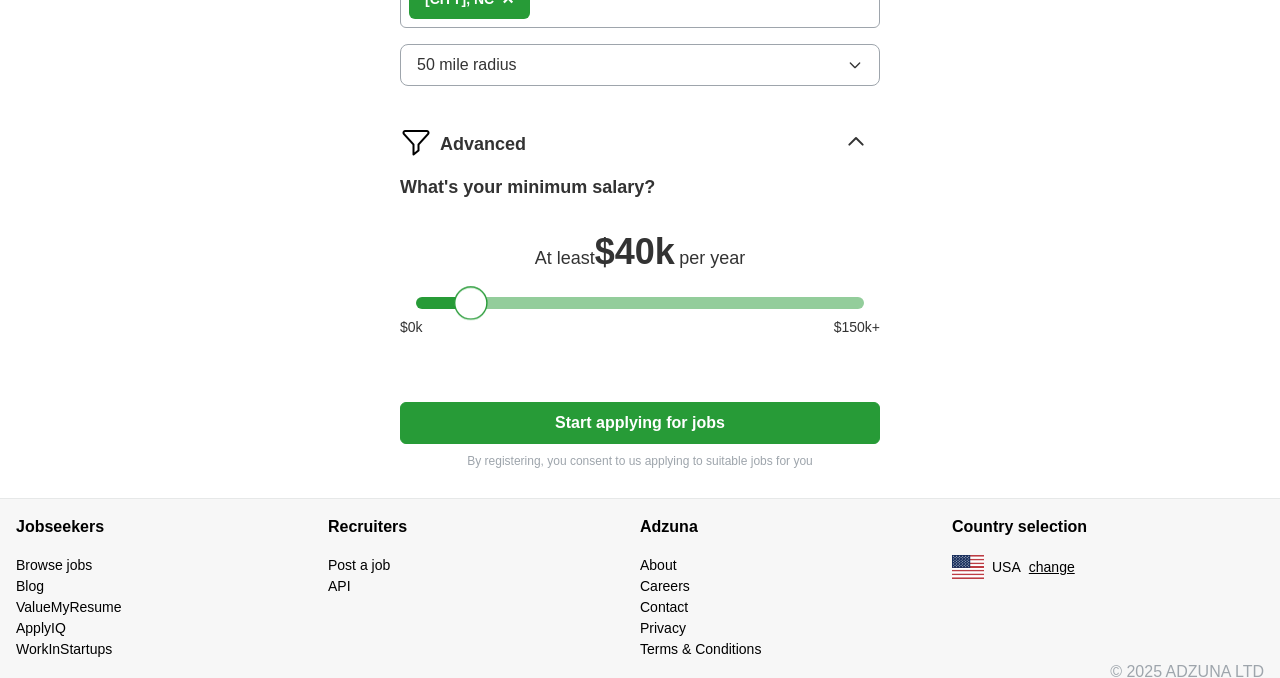 drag, startPoint x: 431, startPoint y: 306, endPoint x: 469, endPoint y: 297, distance: 39.051247 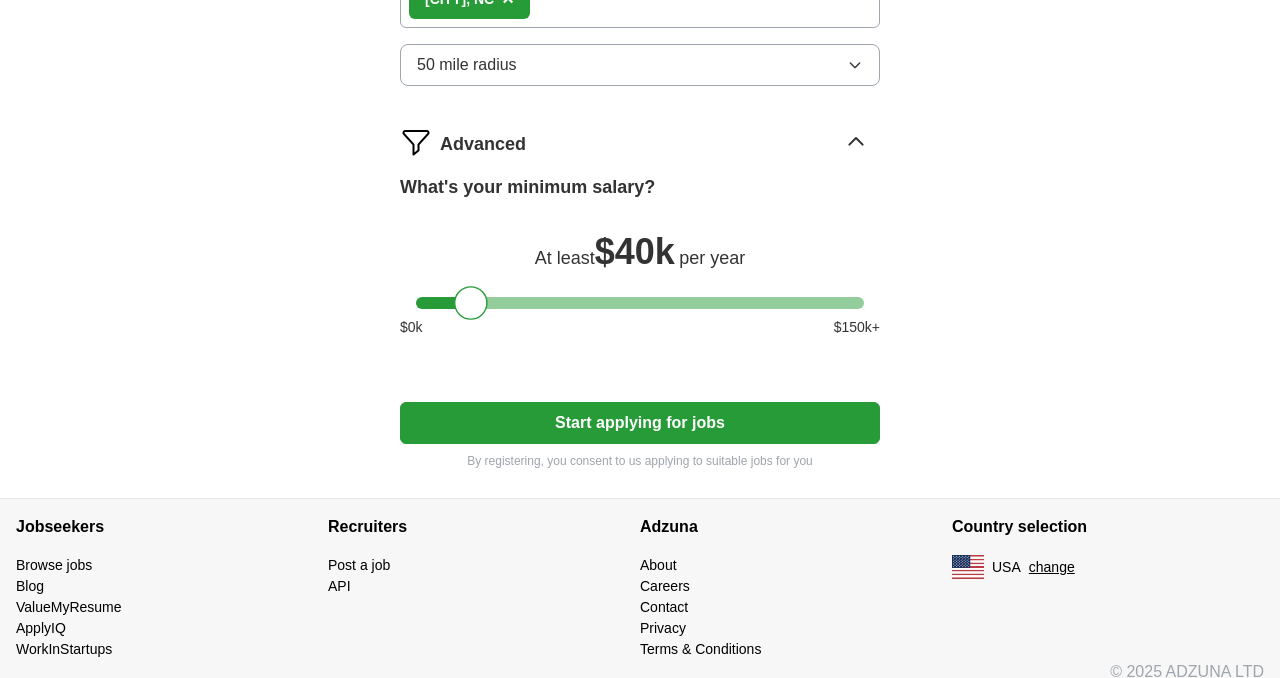 click on "Start applying for jobs" at bounding box center [640, 423] 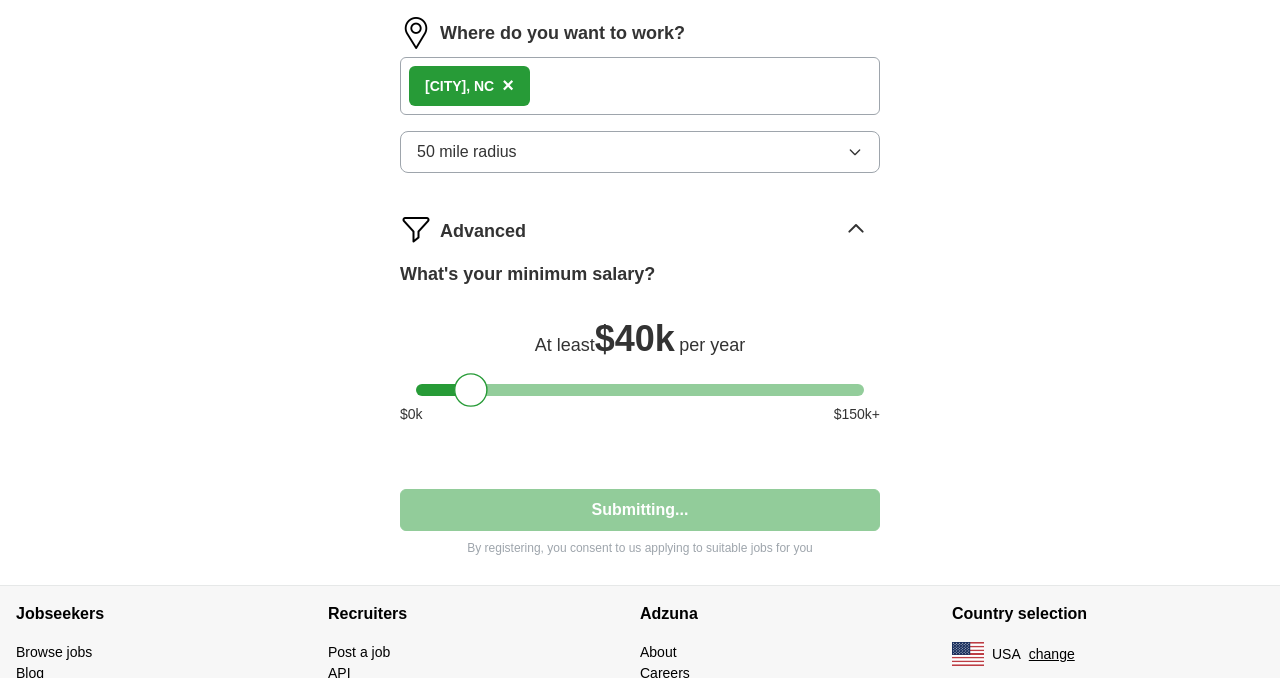 select on "**" 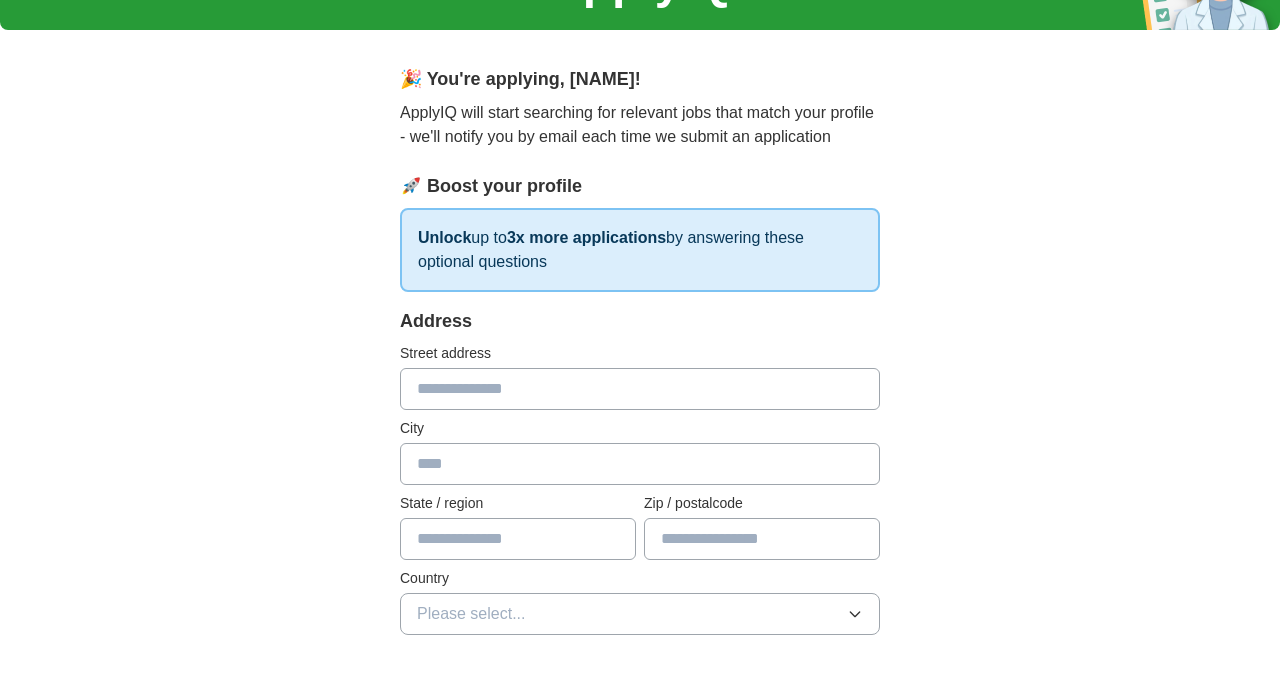 scroll, scrollTop: 151, scrollLeft: 0, axis: vertical 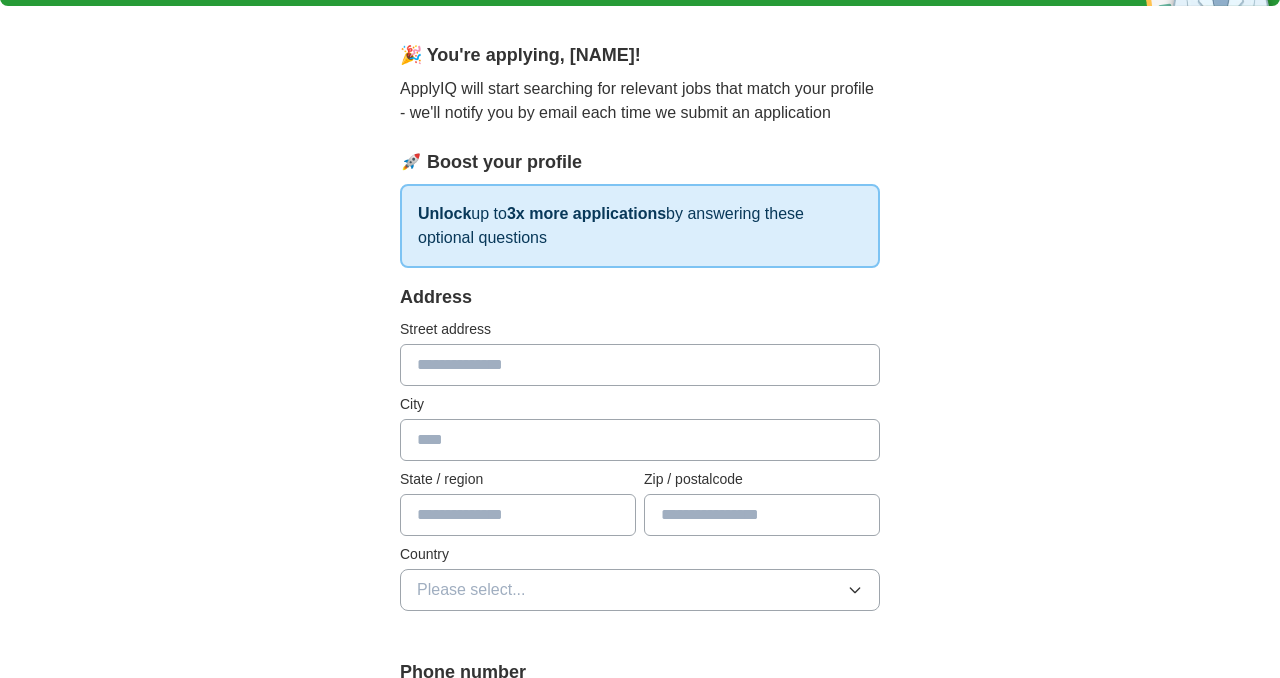 click at bounding box center [640, 365] 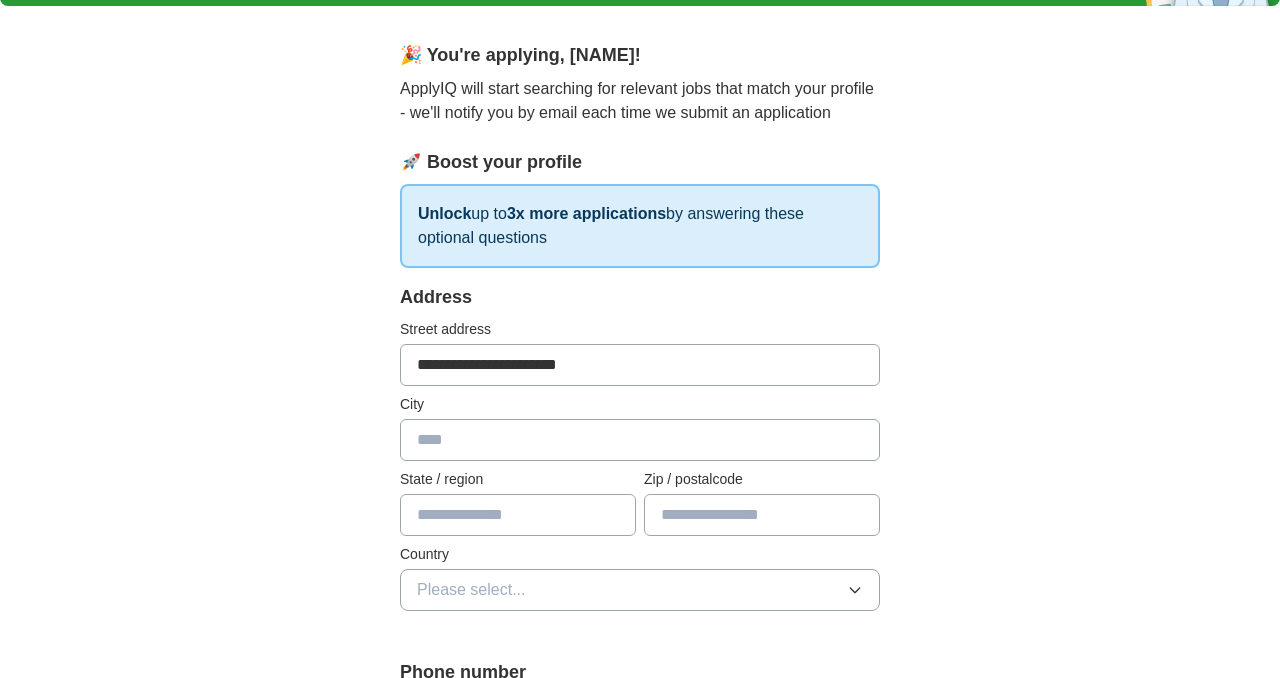 type on "*******" 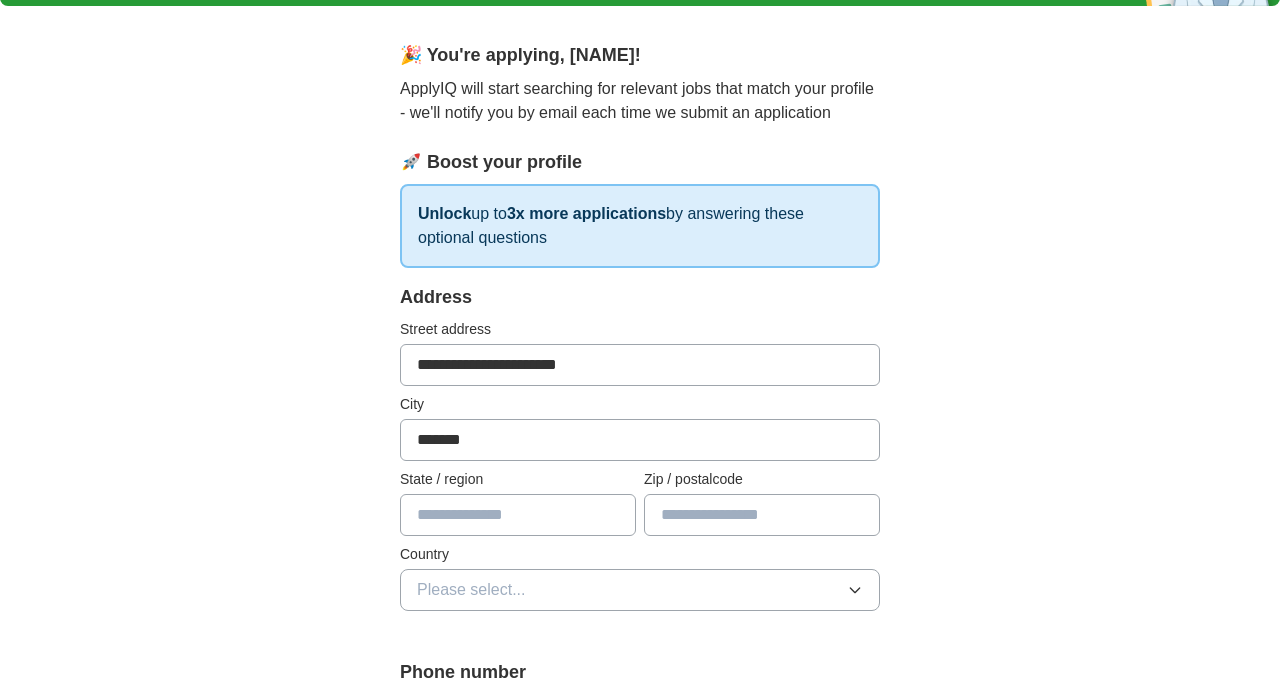 type on "**" 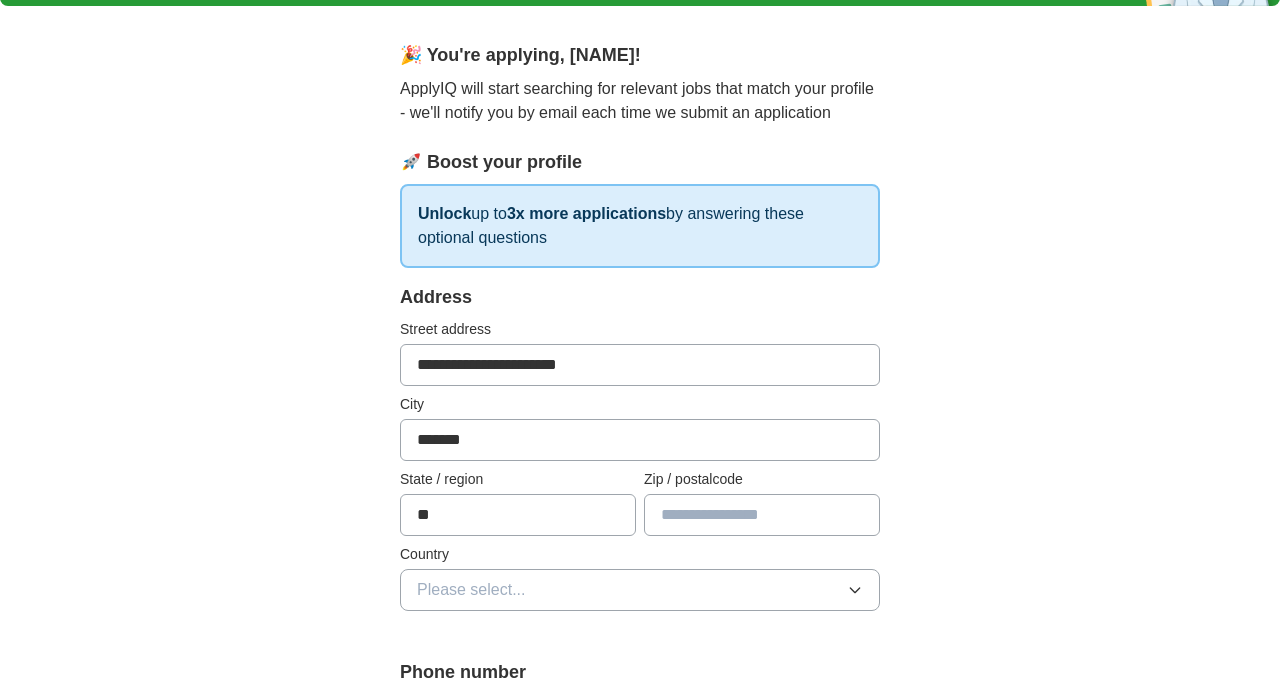 type on "*****" 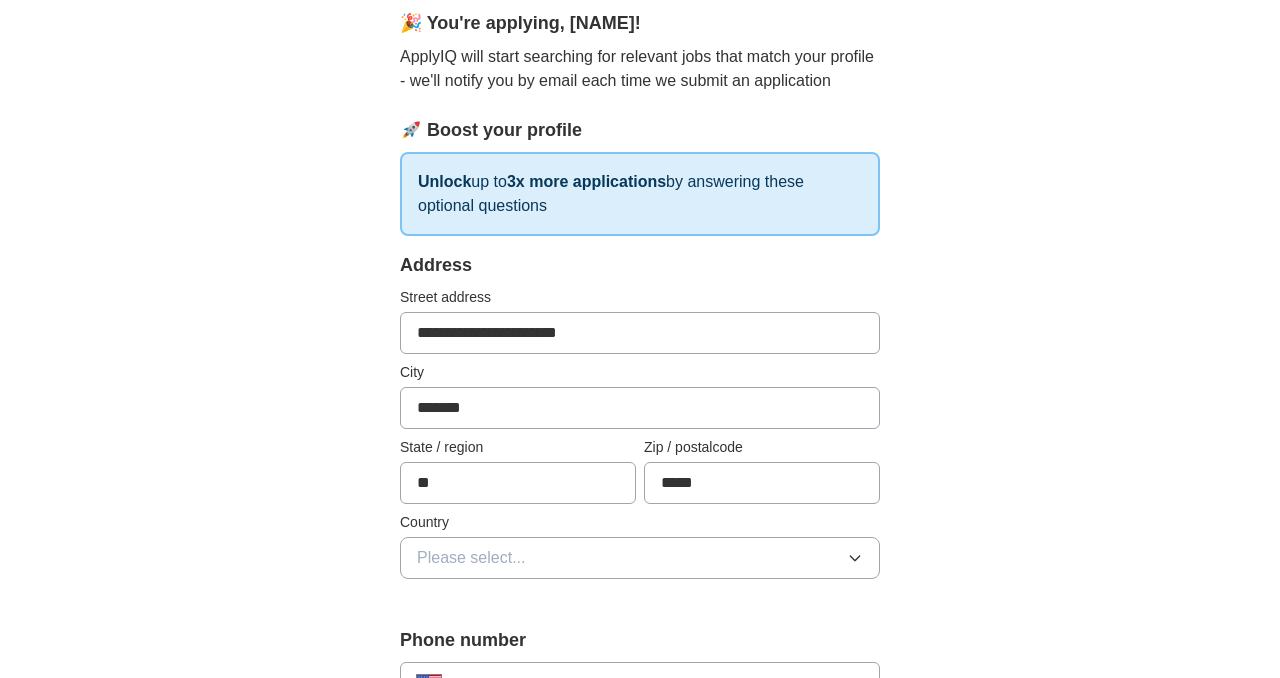 scroll, scrollTop: 212, scrollLeft: 0, axis: vertical 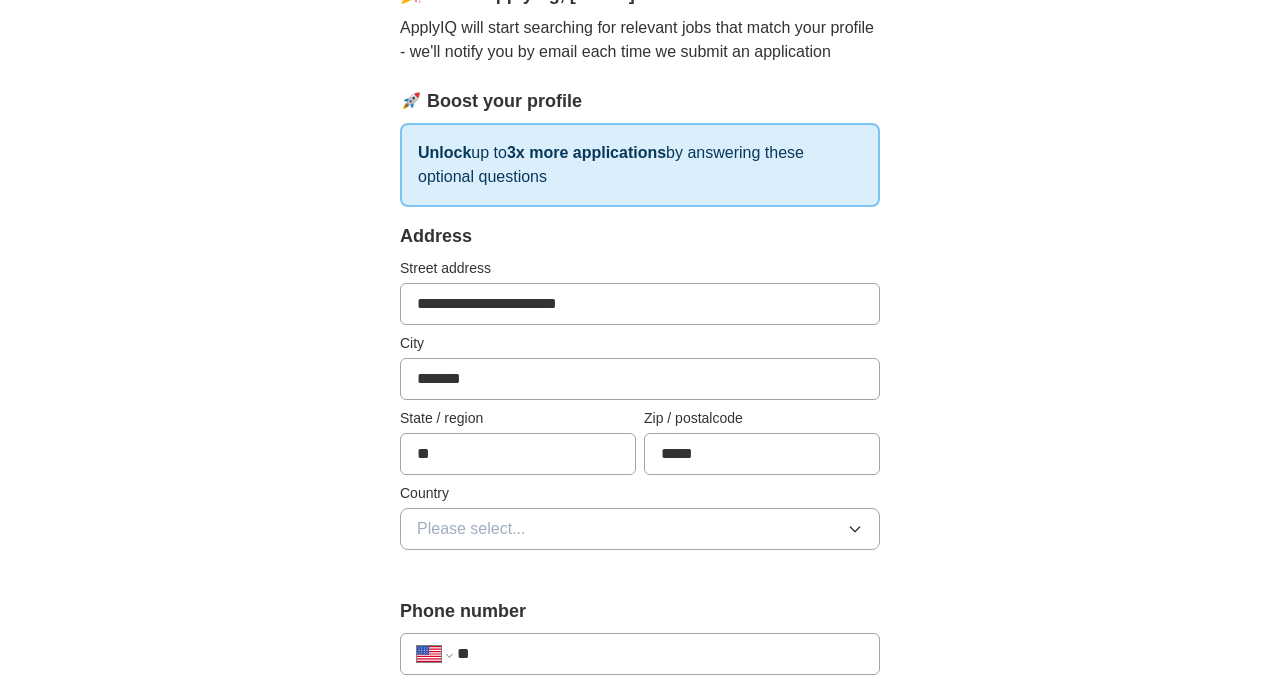 click on "Please select..." at bounding box center (640, 529) 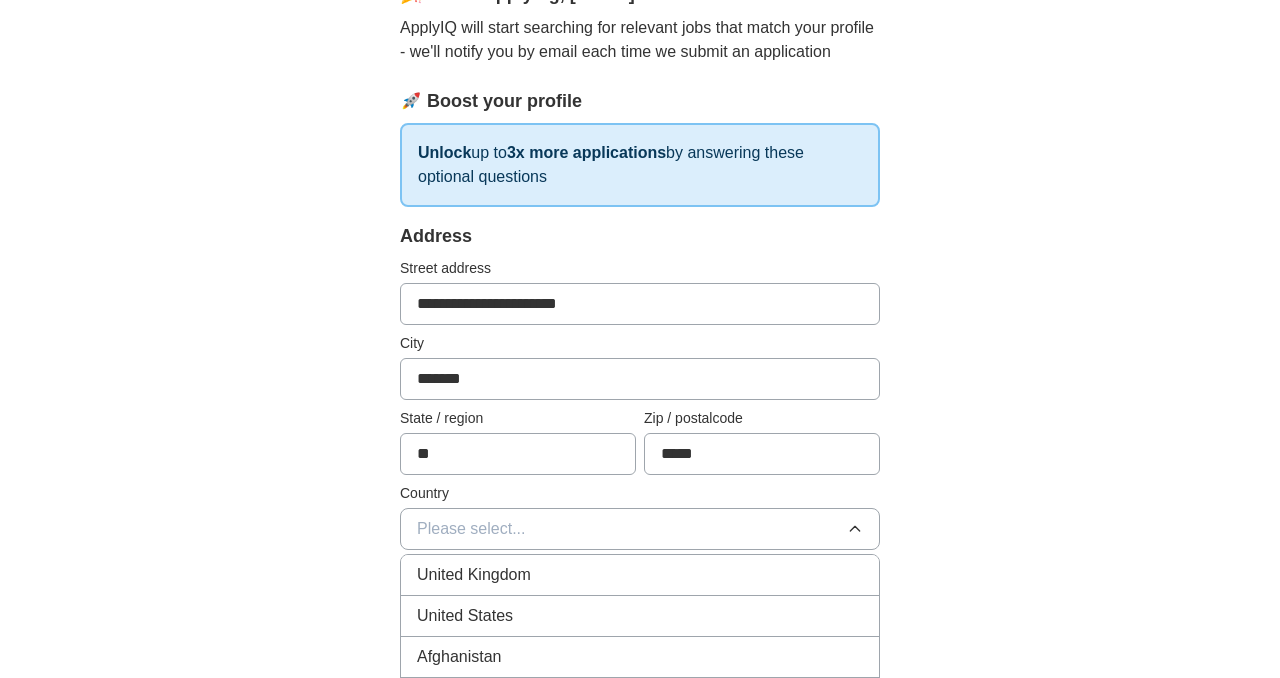 click on "United States" at bounding box center (465, 616) 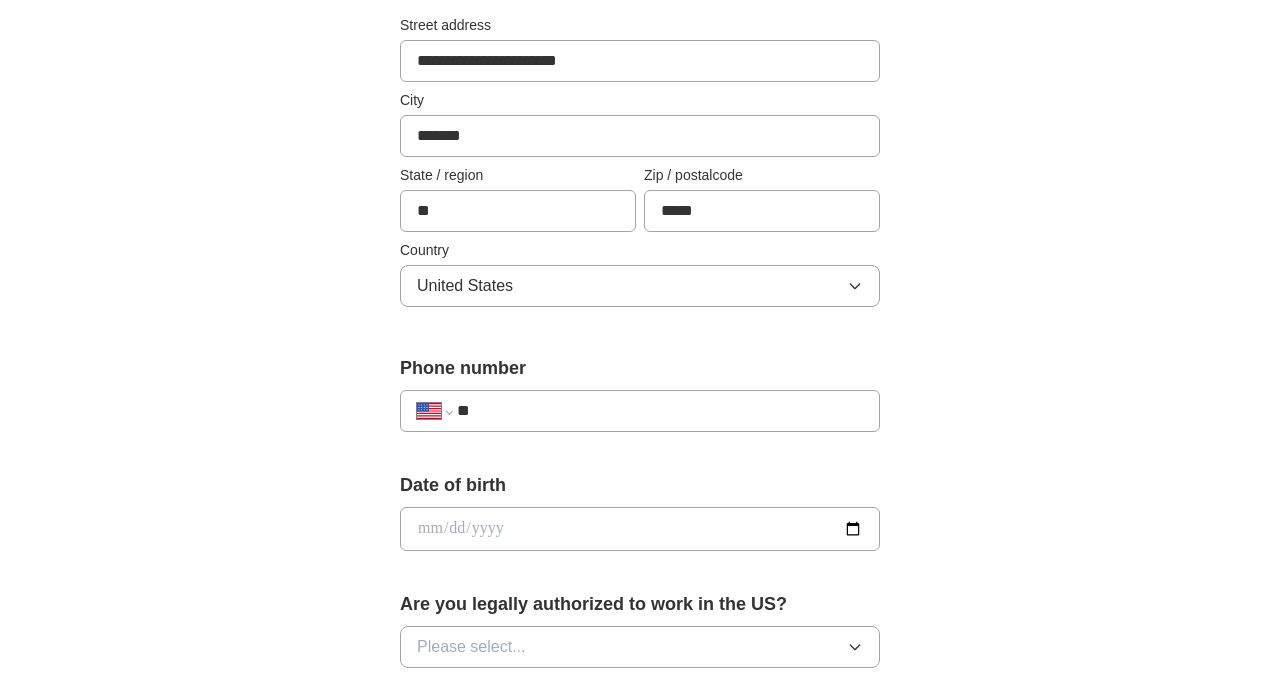 scroll, scrollTop: 502, scrollLeft: 0, axis: vertical 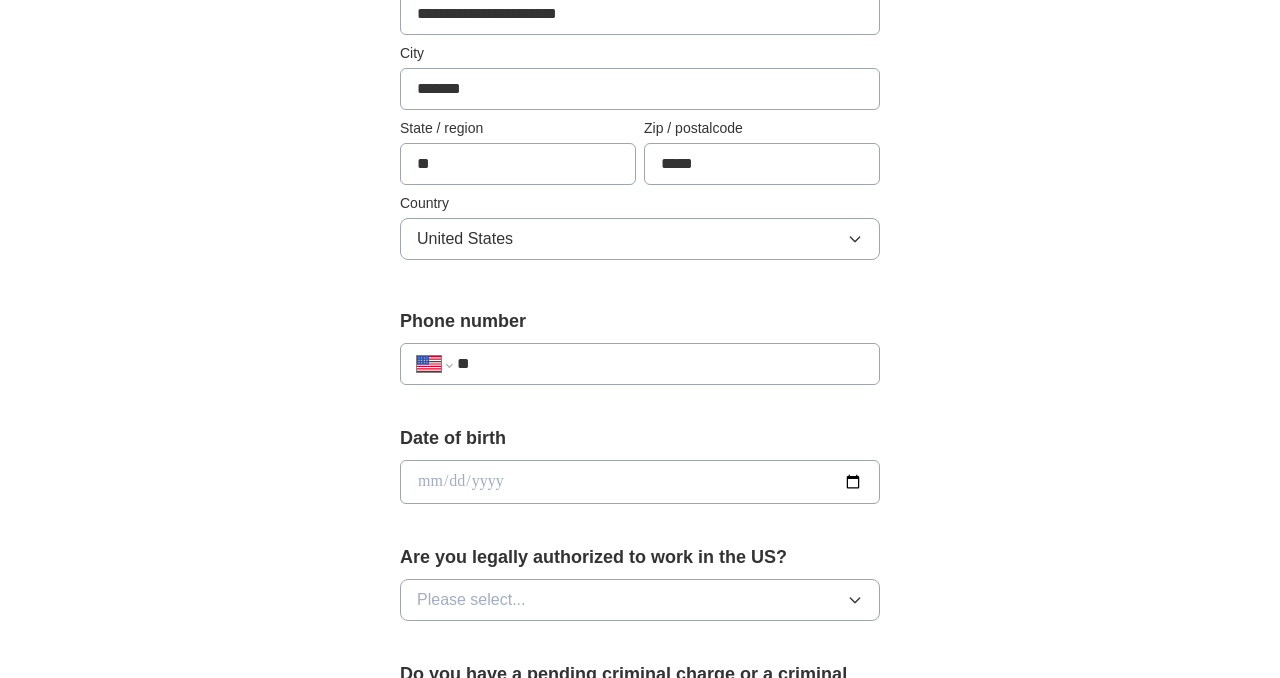 click on "**" at bounding box center (660, 364) 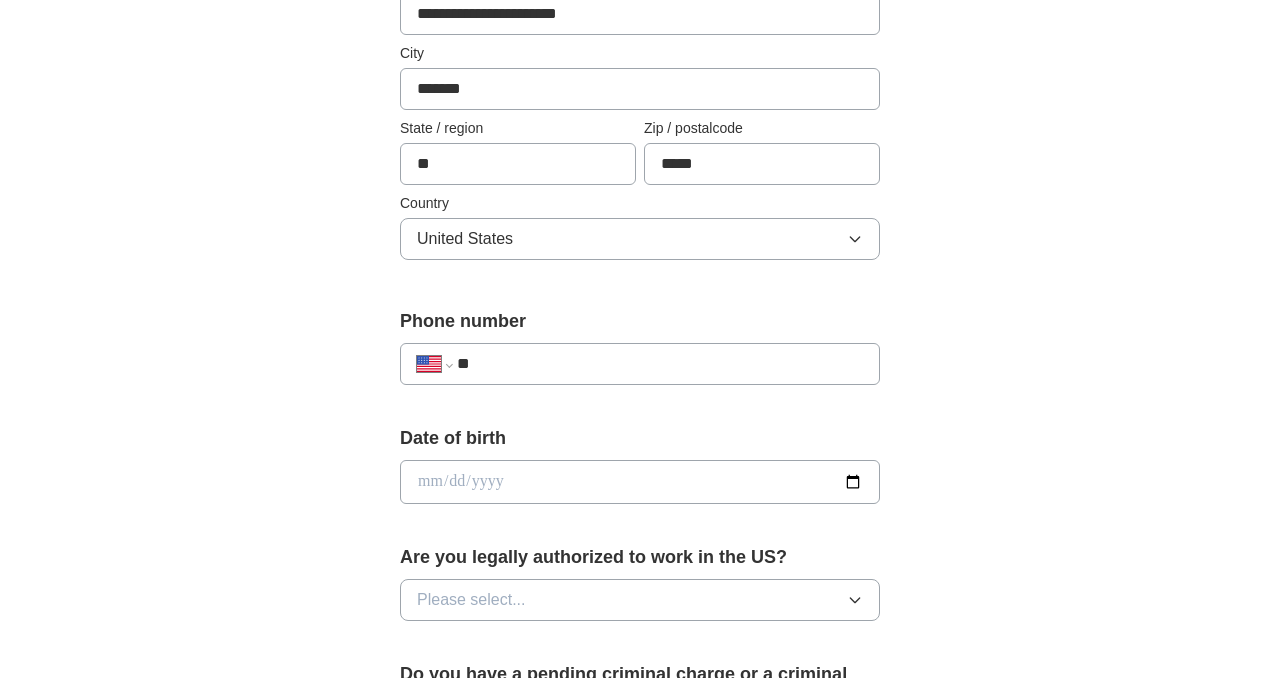 select on "**" 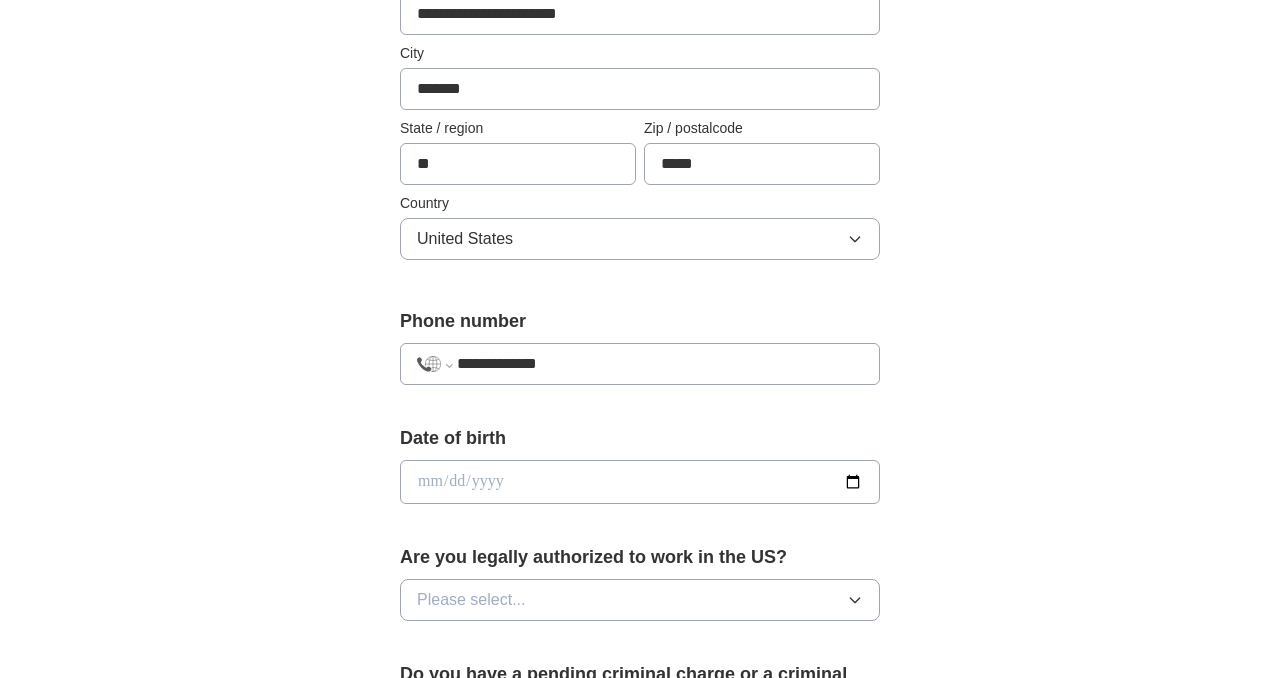type on "**********" 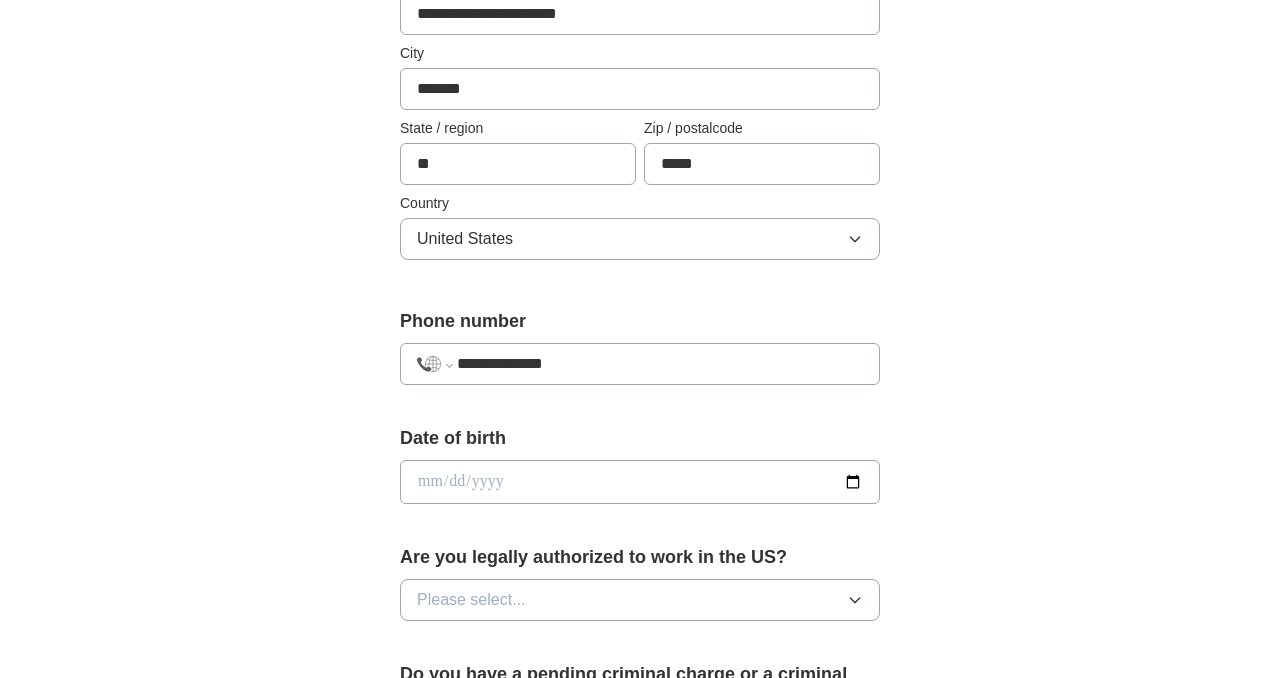 select on "**" 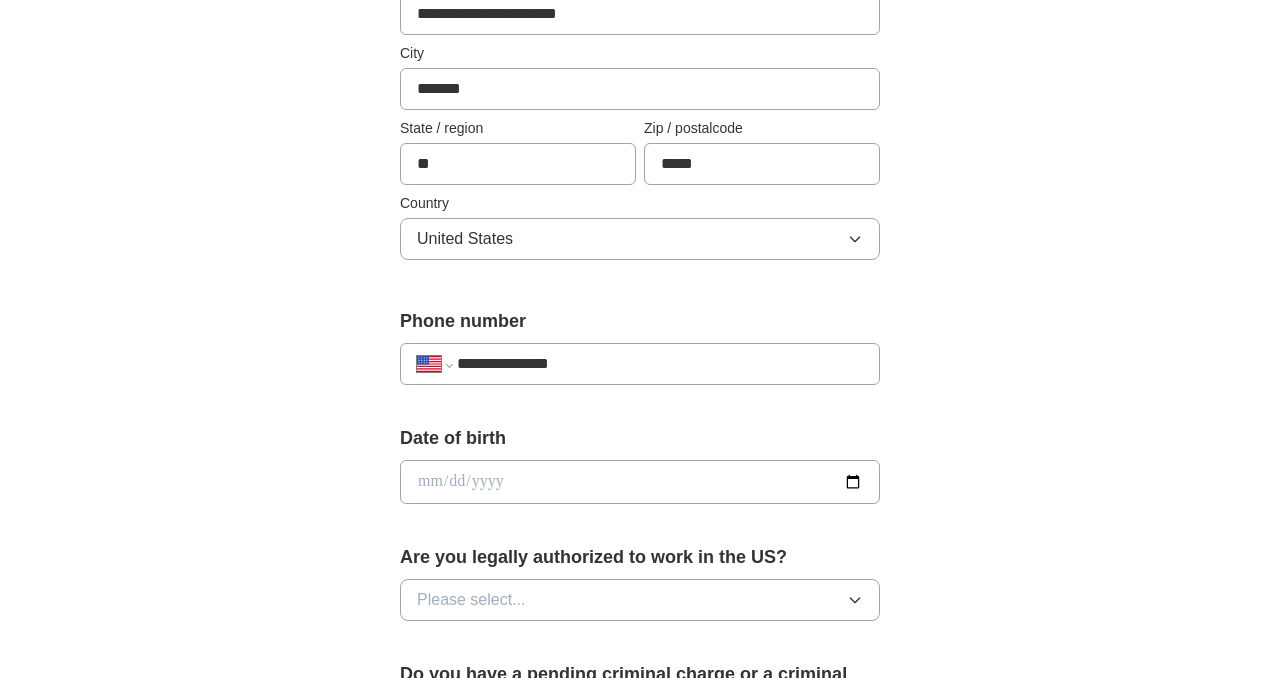 type on "**********" 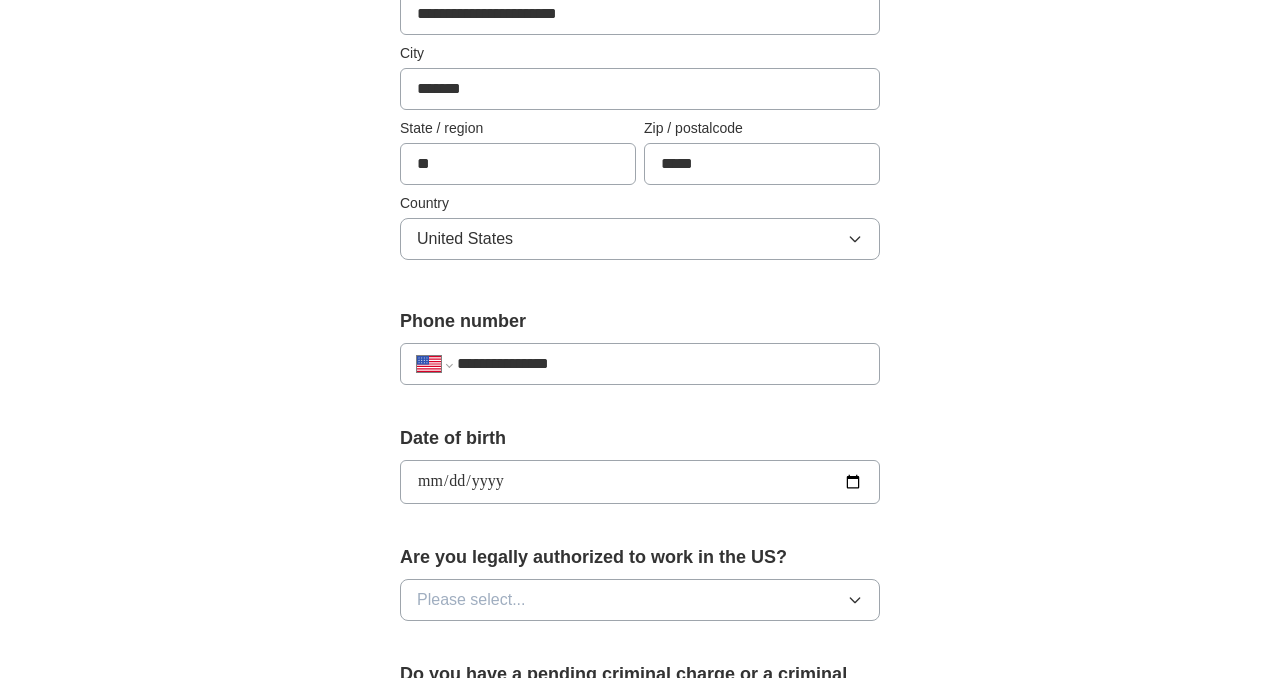 type on "**********" 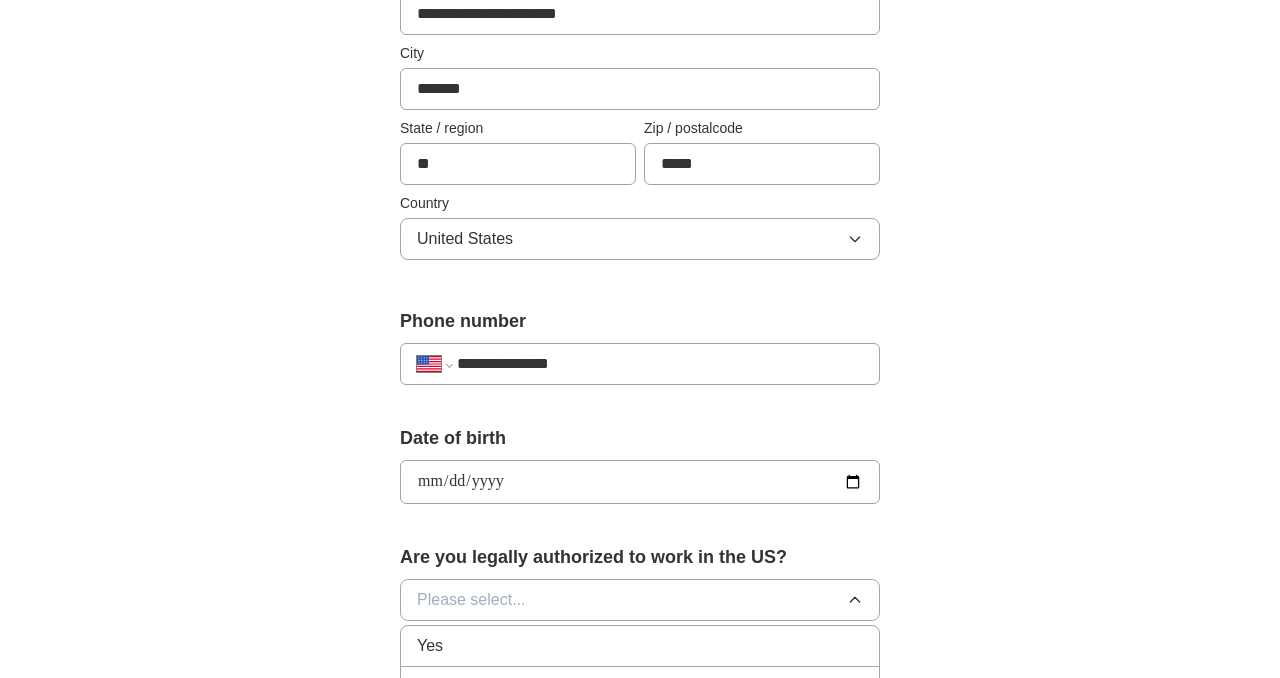 click on "Yes" at bounding box center (640, 646) 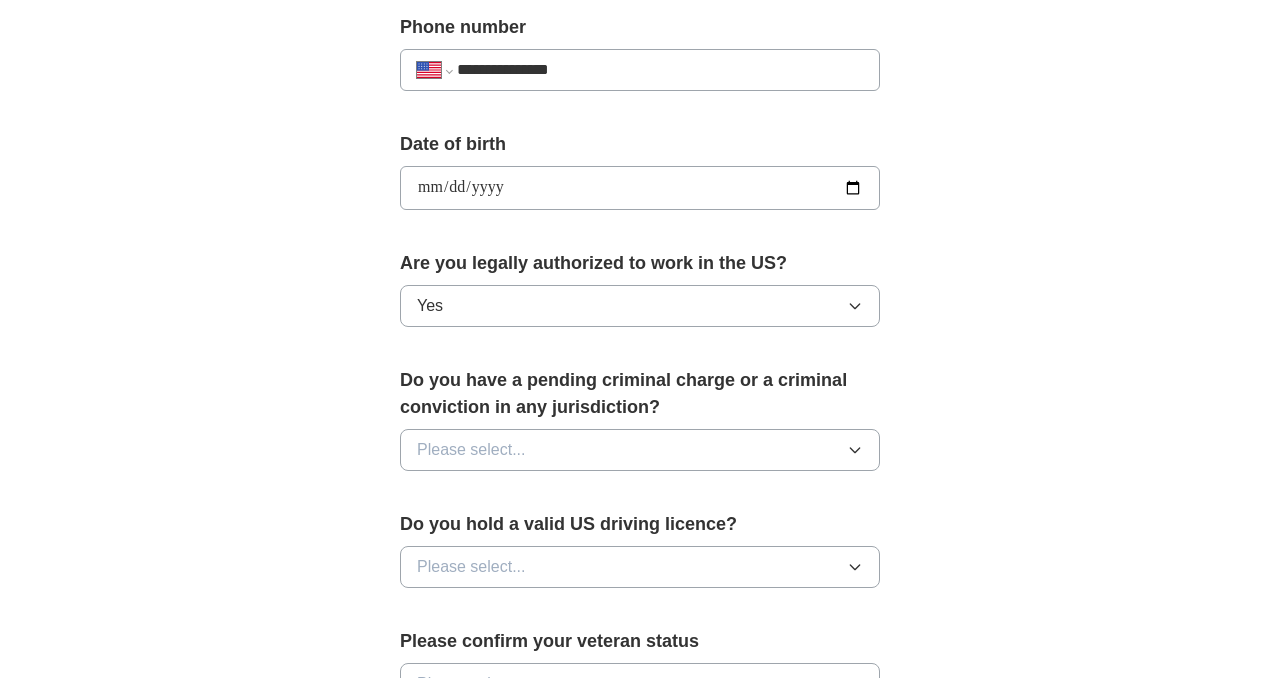scroll, scrollTop: 928, scrollLeft: 0, axis: vertical 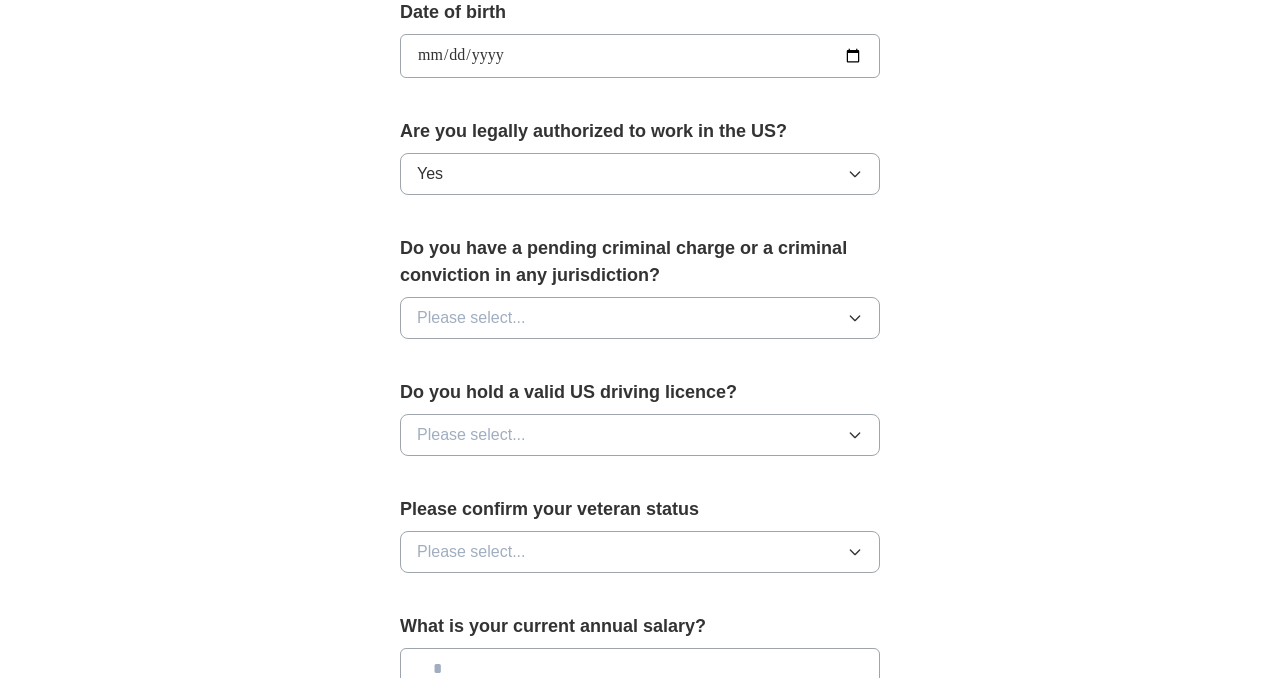 click on "Do you have a pending criminal charge or a criminal conviction in any jurisdiction?" at bounding box center [640, 262] 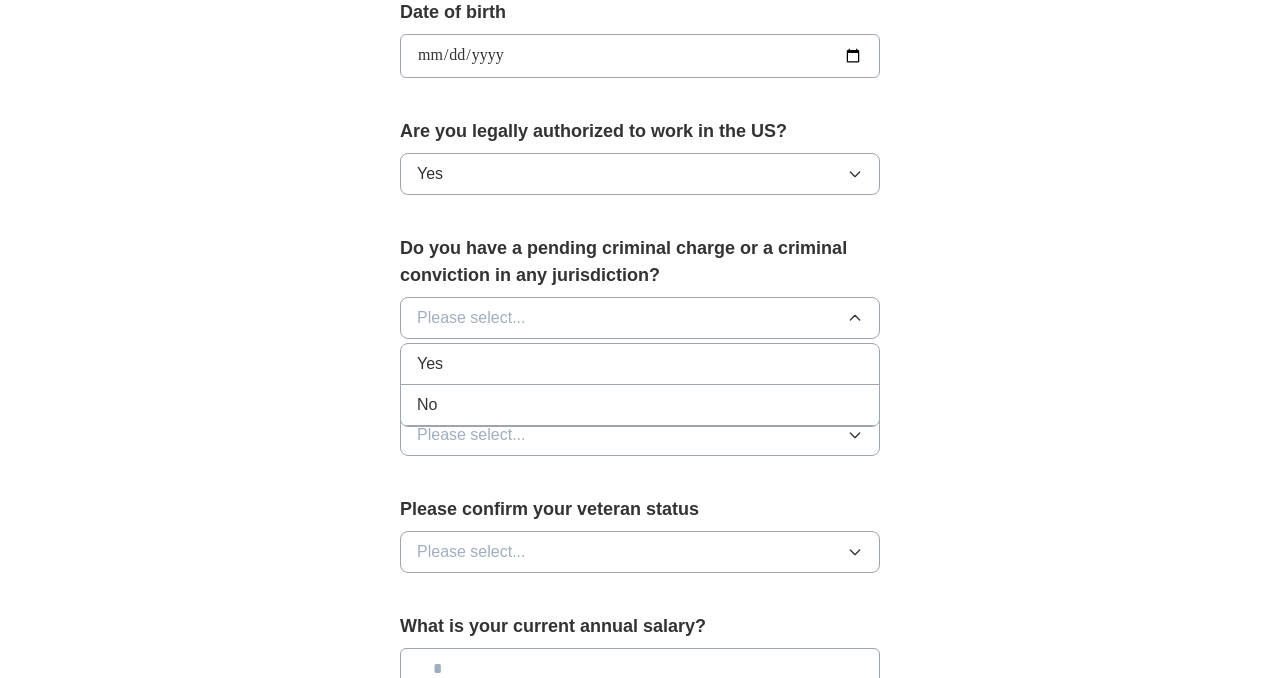 click on "No" at bounding box center (640, 405) 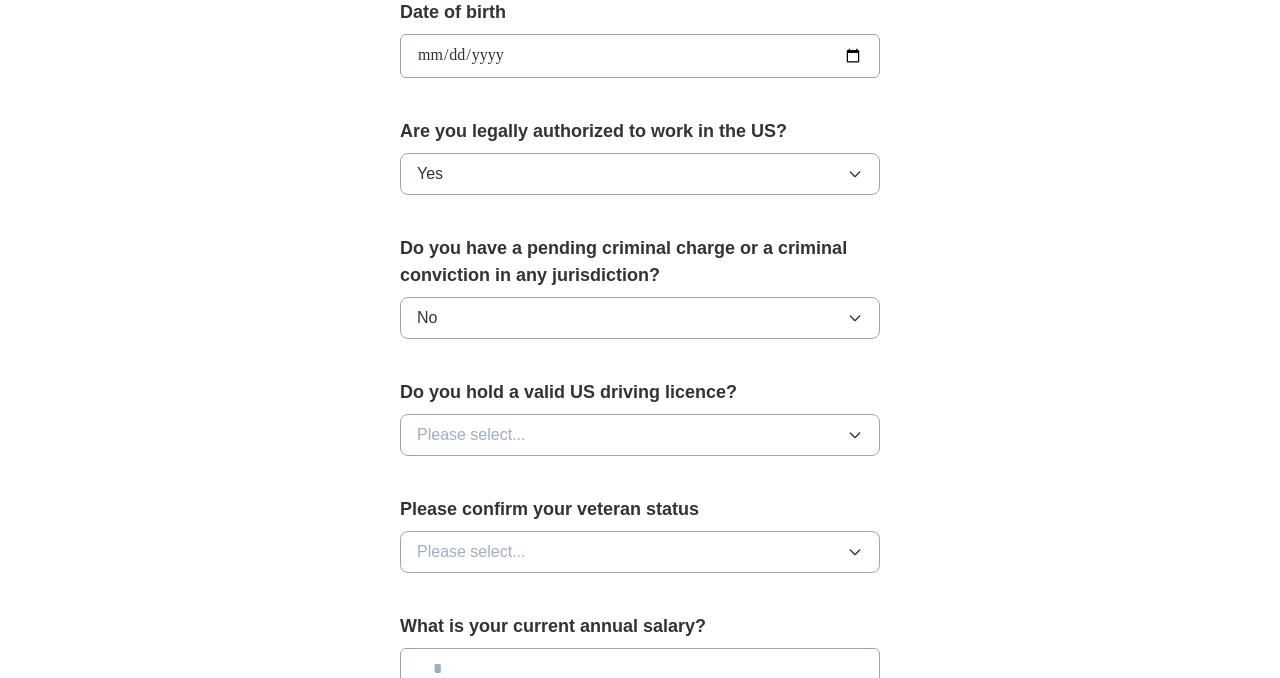click on "Please select..." at bounding box center (471, 435) 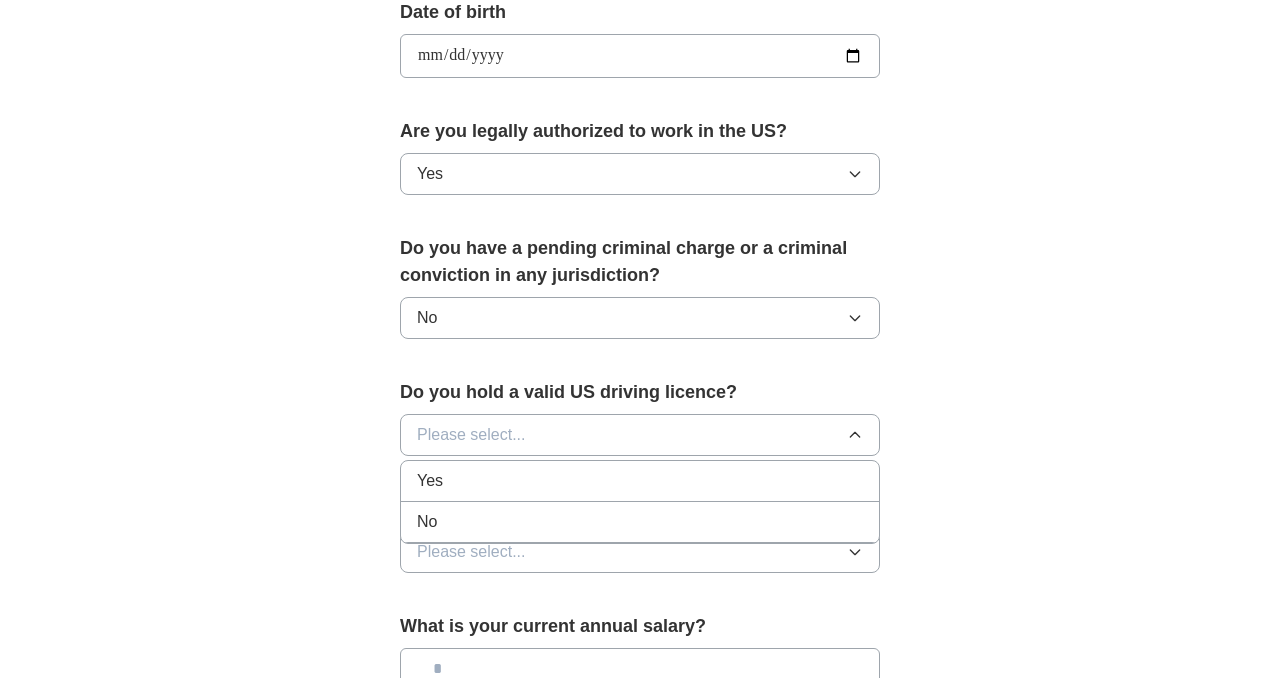 click on "Yes" at bounding box center [640, 481] 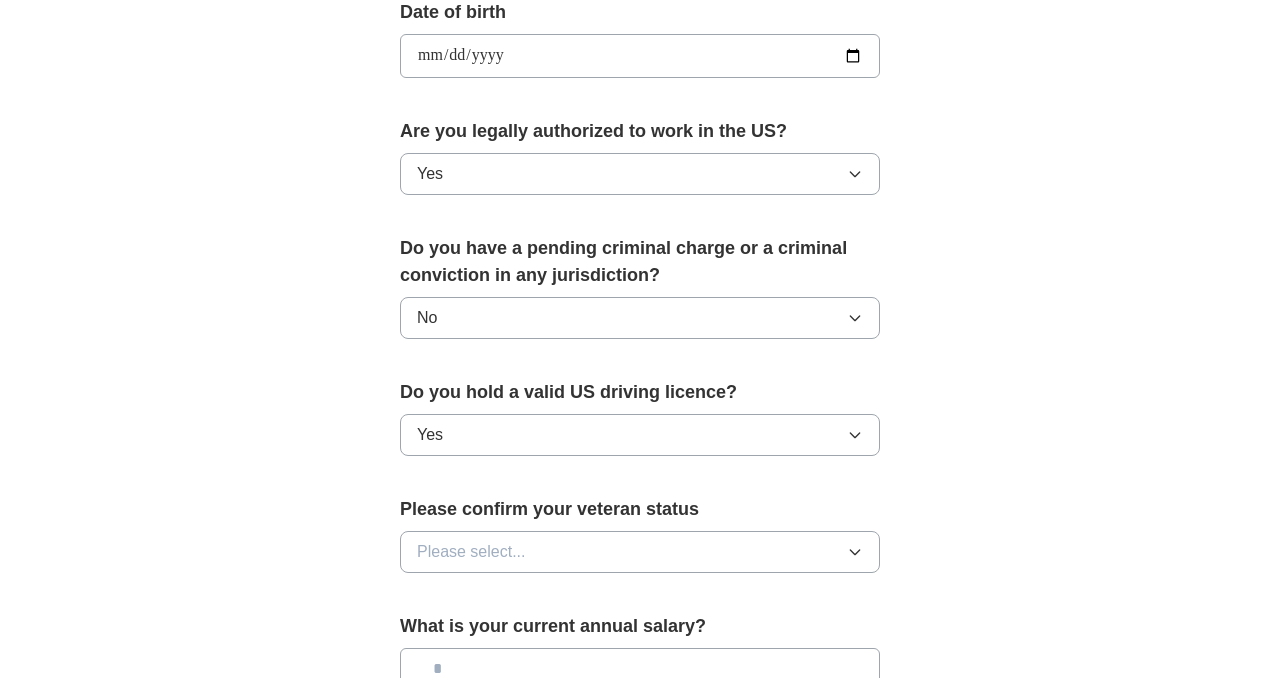 click on "Please select..." at bounding box center (471, 552) 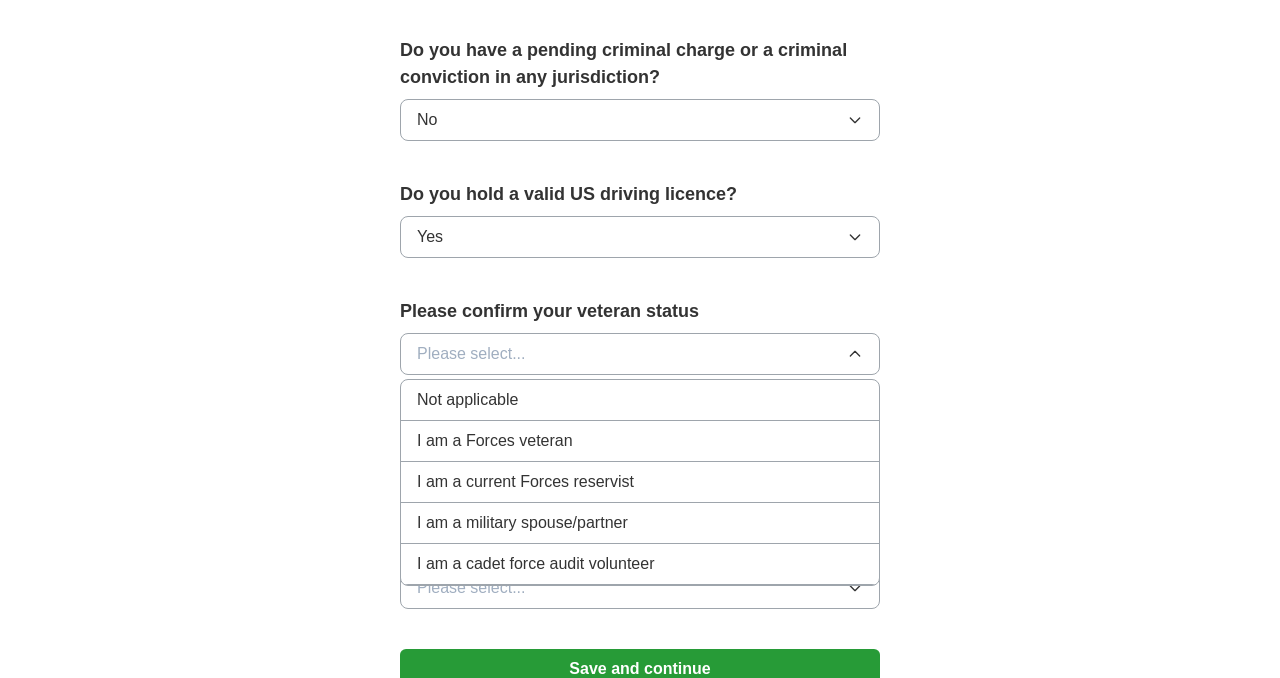 scroll, scrollTop: 1135, scrollLeft: 0, axis: vertical 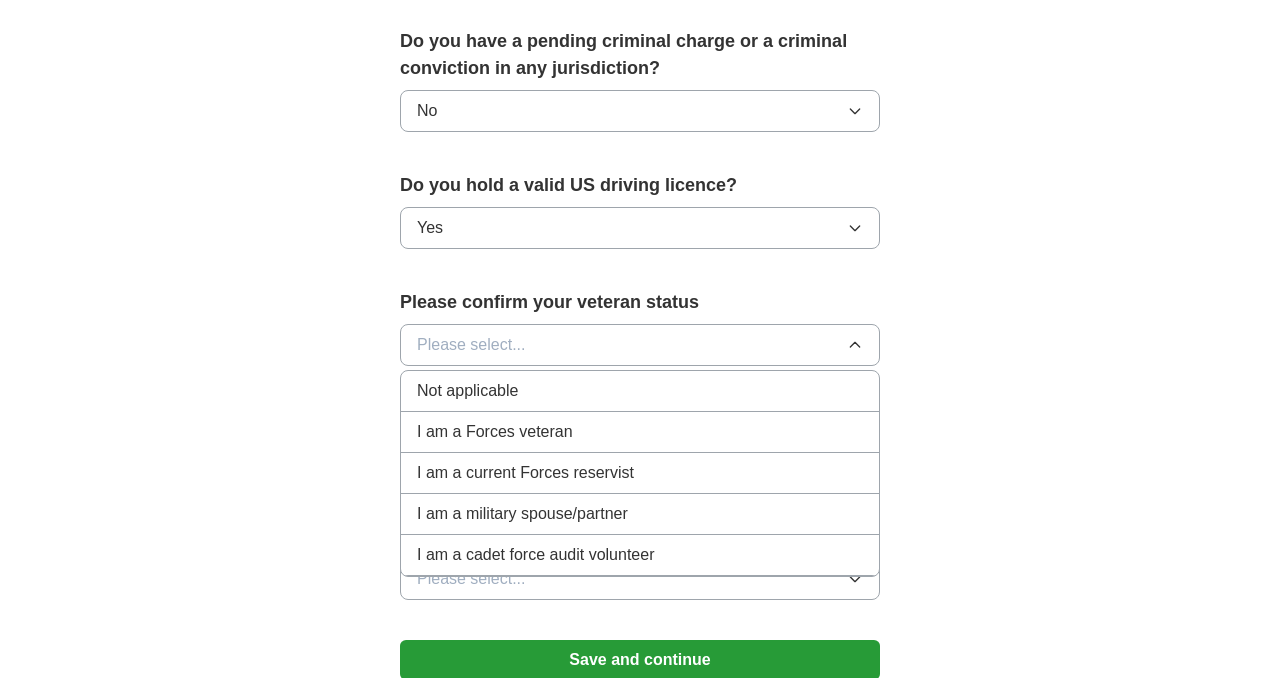 click on "Not applicable" at bounding box center [467, 391] 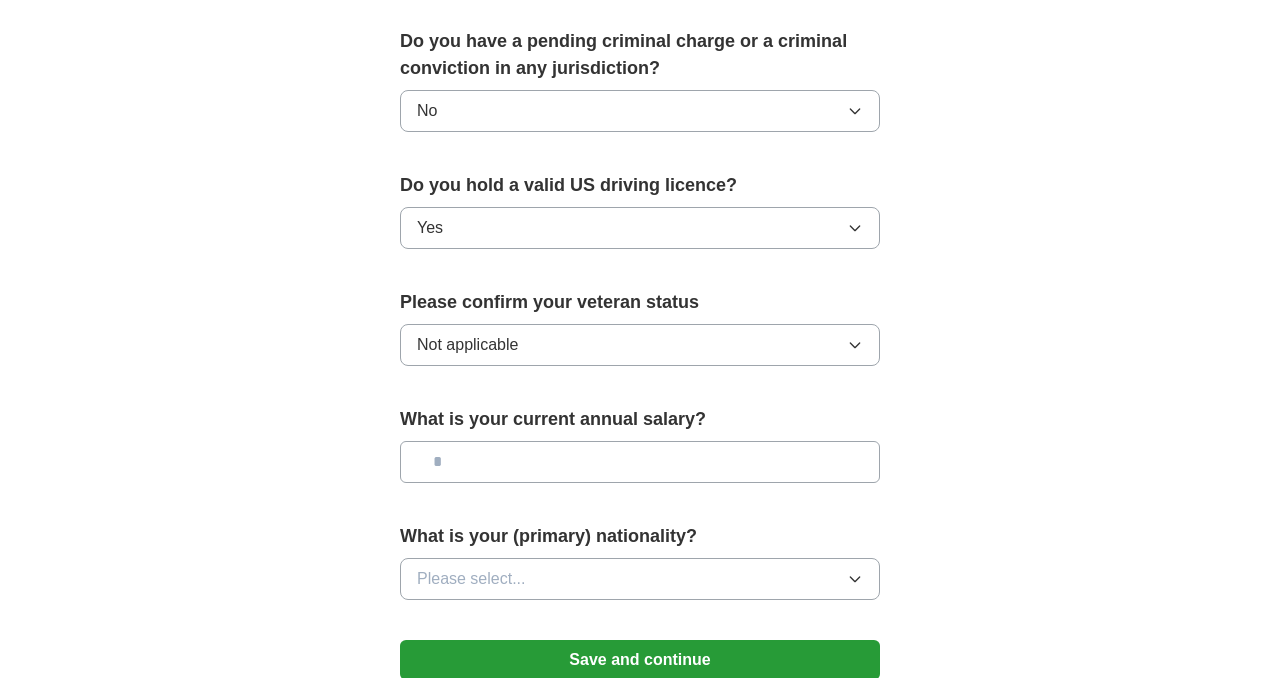 click at bounding box center (640, 462) 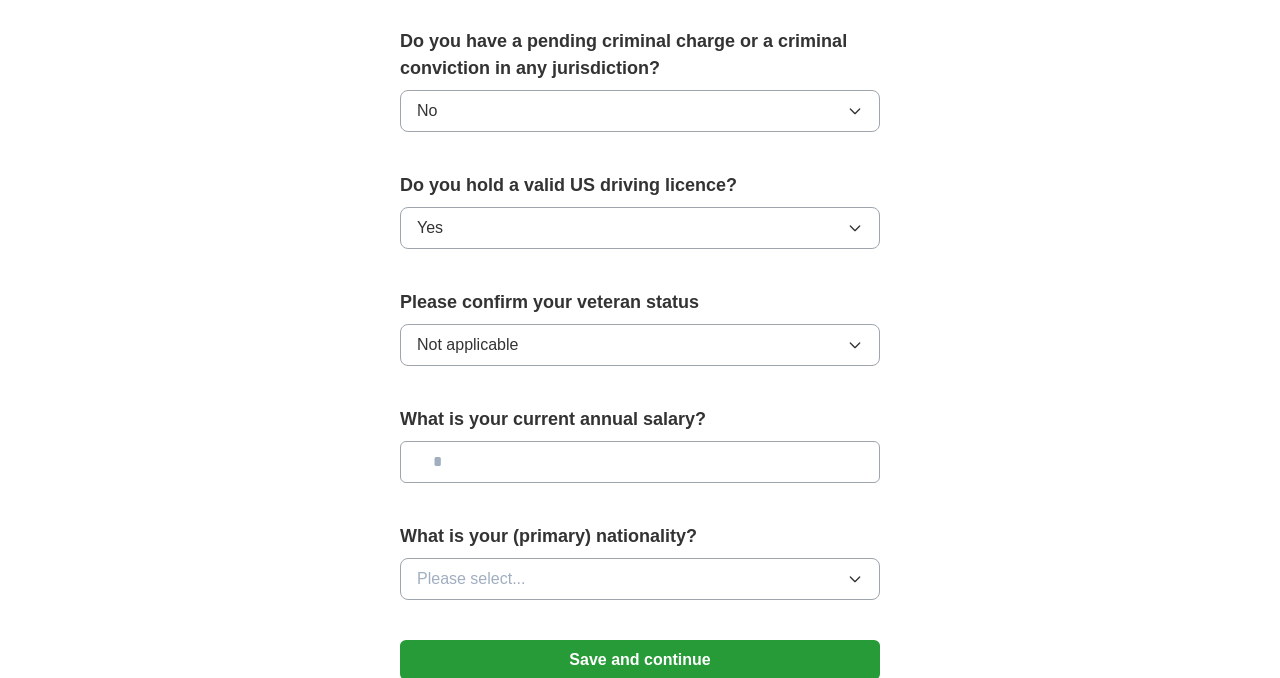 click on "Please select..." at bounding box center (471, 579) 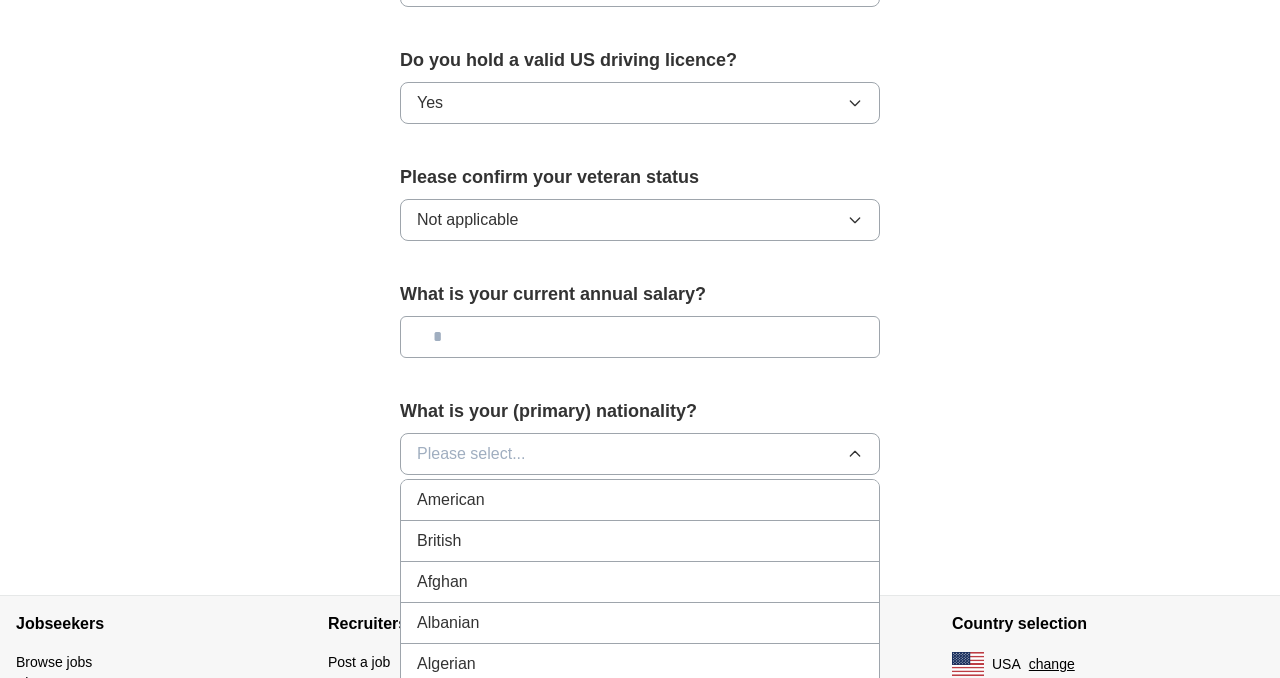 scroll, scrollTop: 1363, scrollLeft: 0, axis: vertical 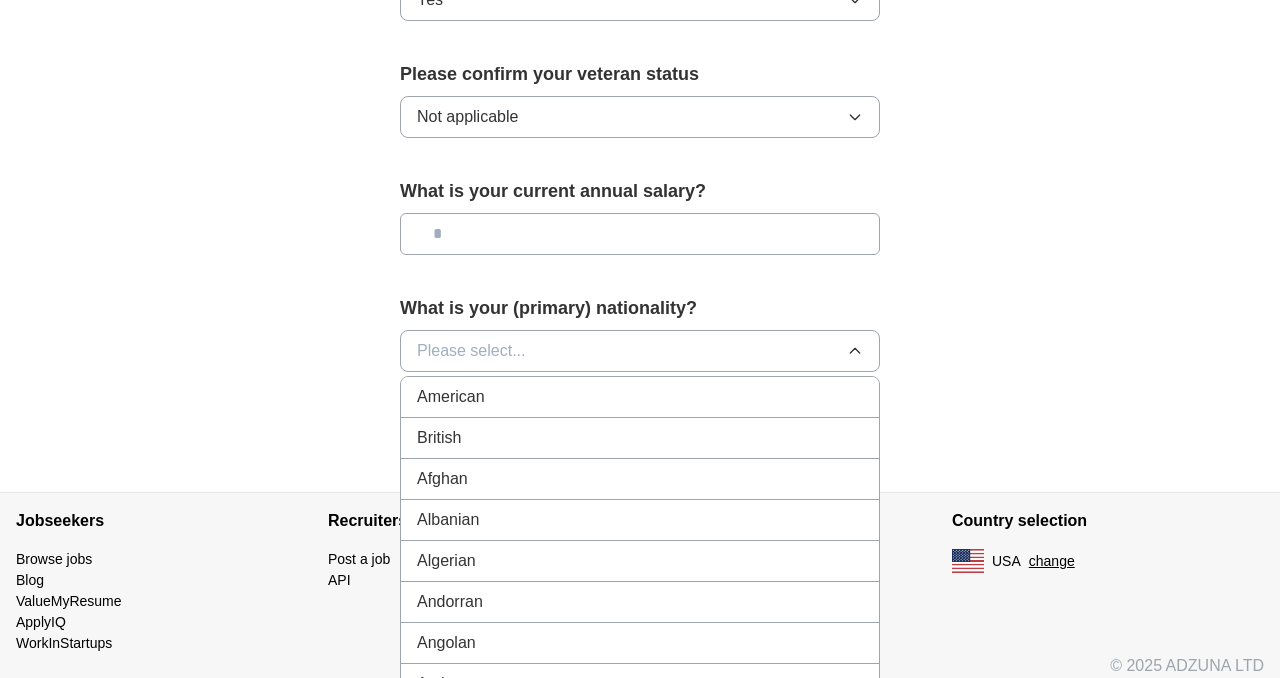 drag, startPoint x: 496, startPoint y: 425, endPoint x: 502, endPoint y: 386, distance: 39.45884 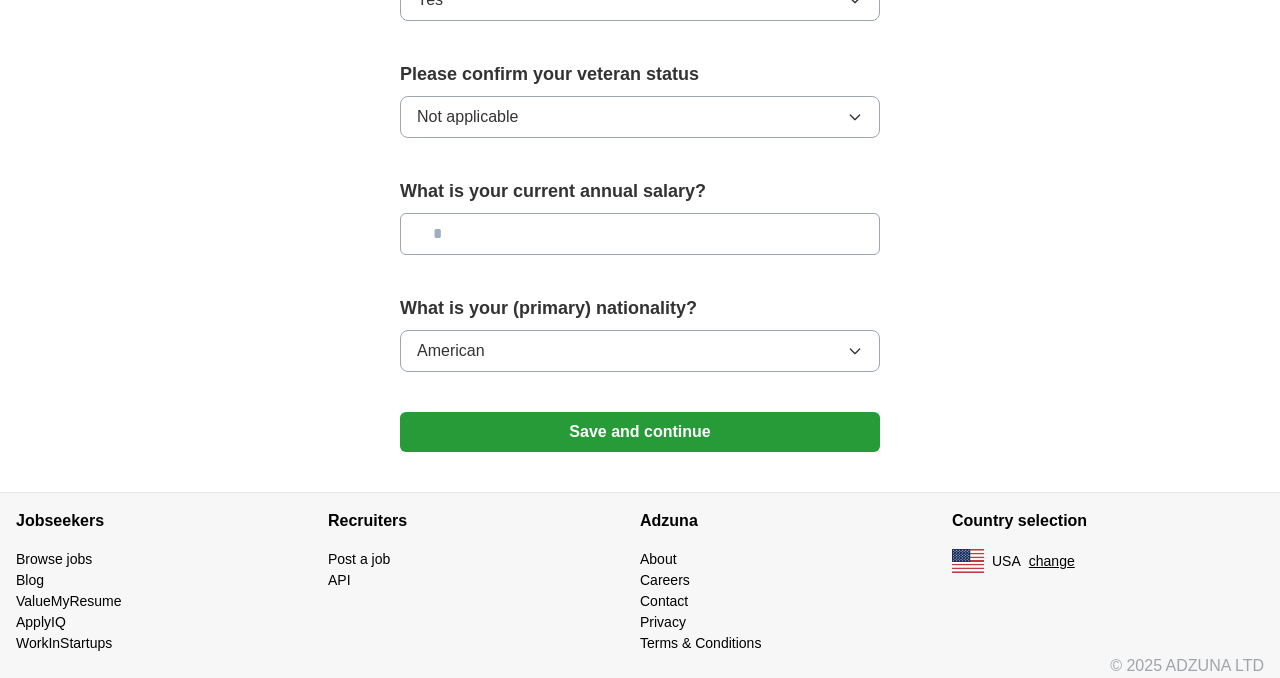 click on "Save and continue" at bounding box center [640, 432] 